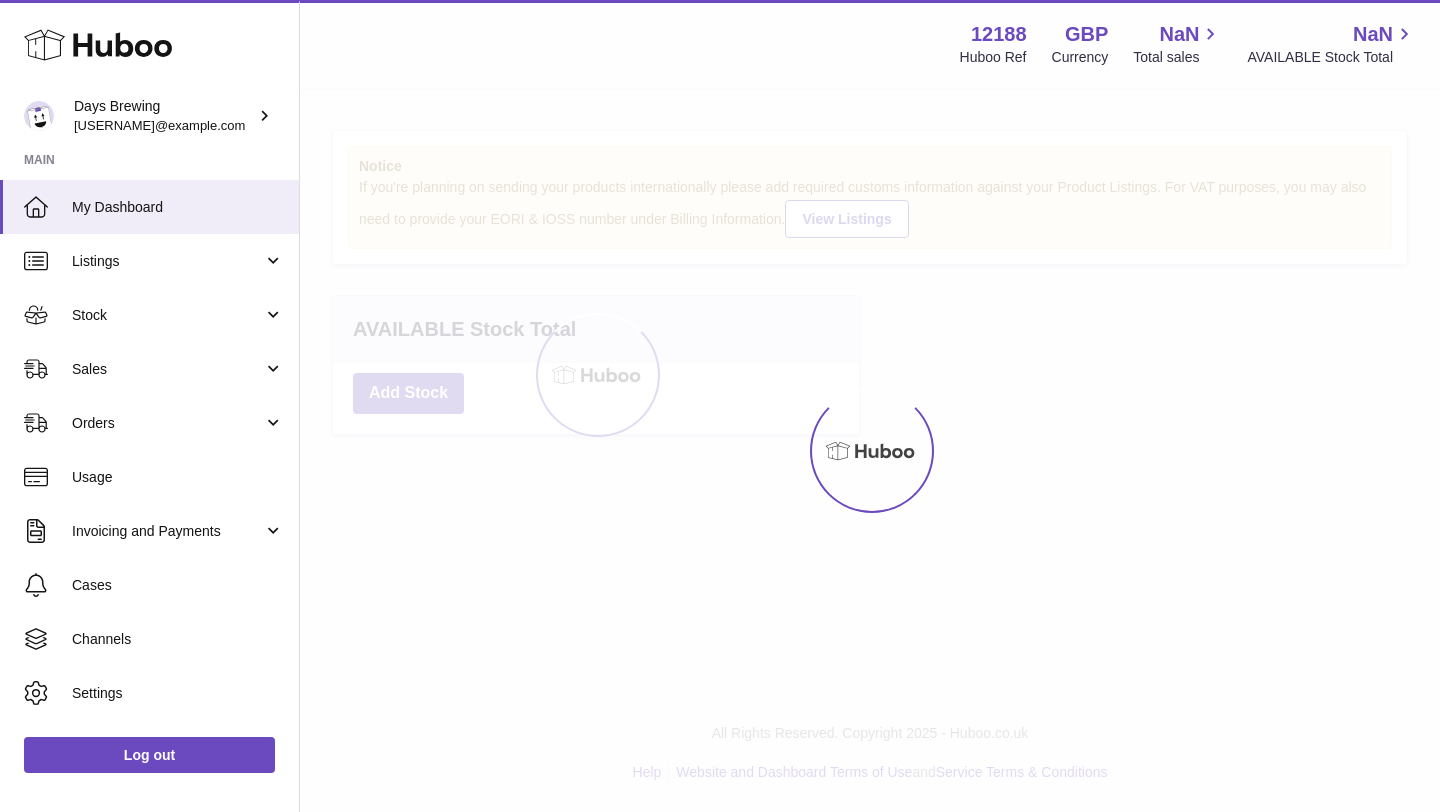 scroll, scrollTop: 0, scrollLeft: 0, axis: both 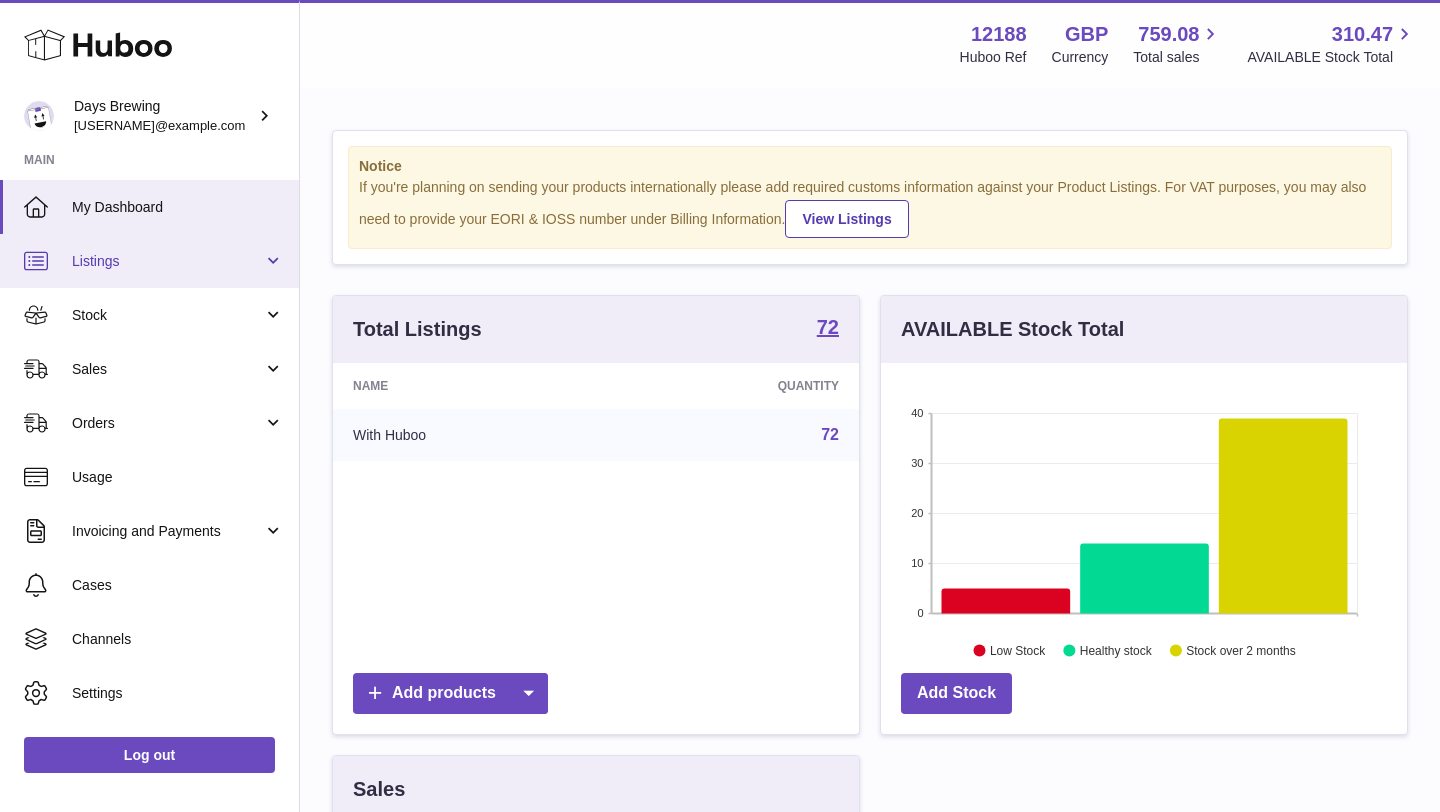 click on "Listings" at bounding box center [149, 261] 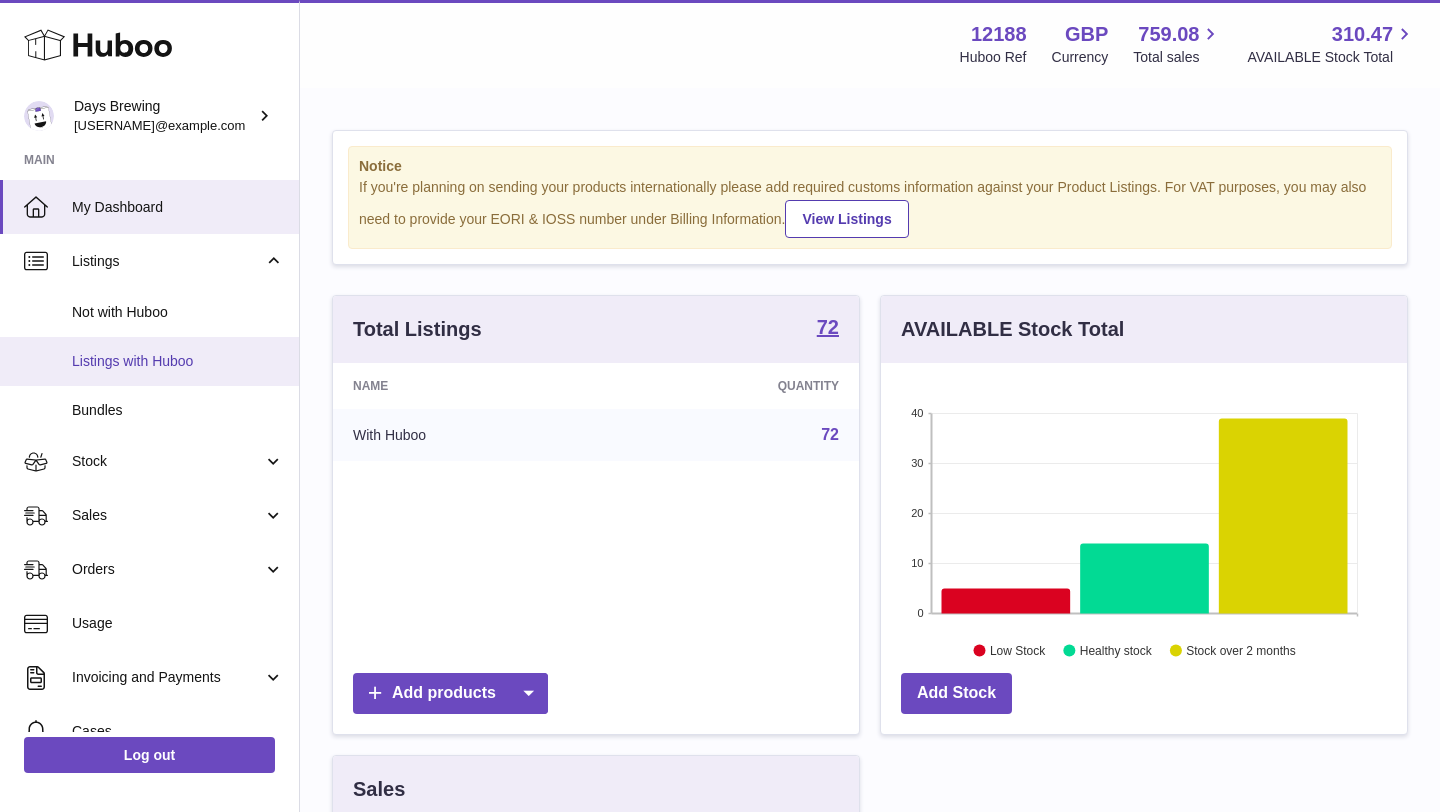 click on "Listings with Huboo" at bounding box center [178, 361] 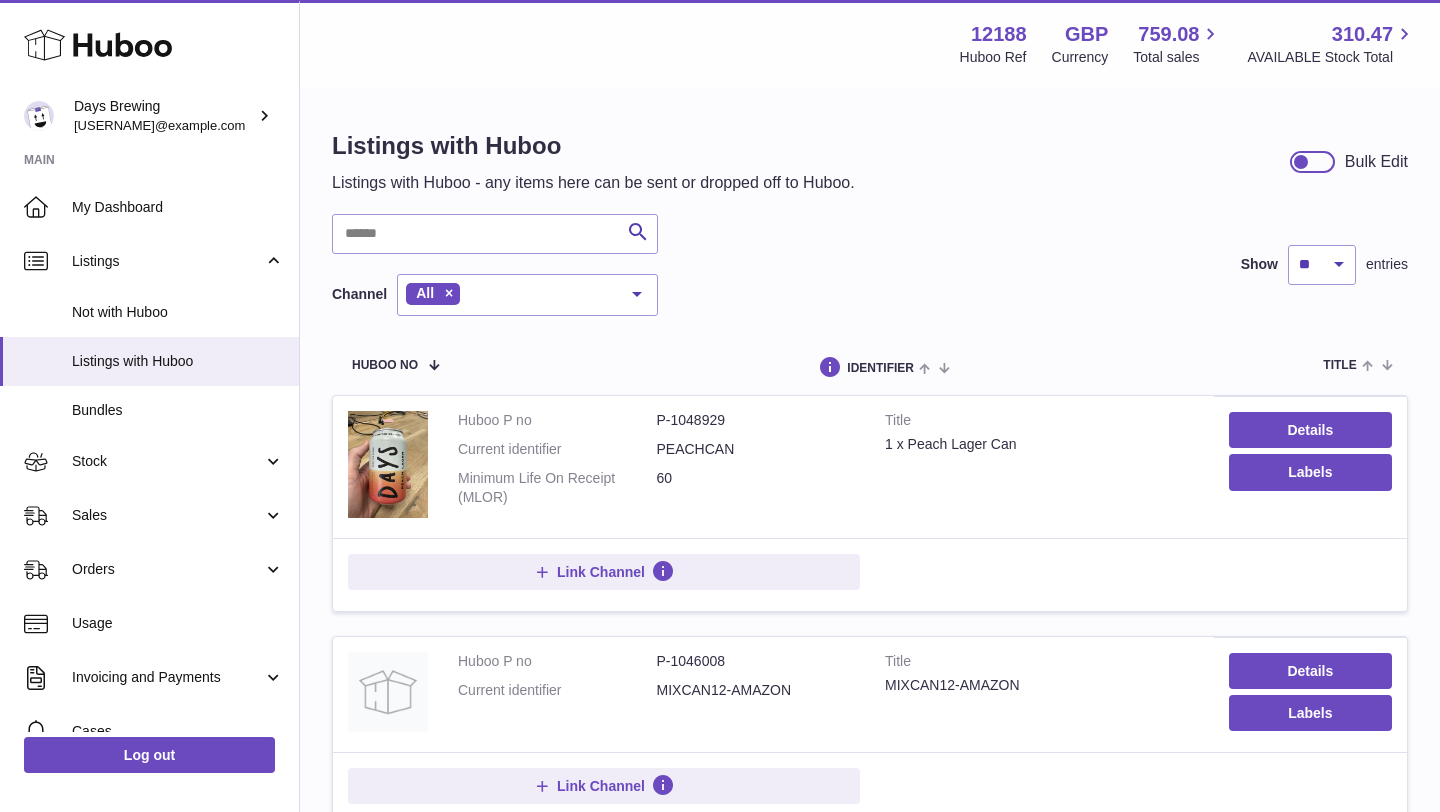 scroll, scrollTop: 0, scrollLeft: 0, axis: both 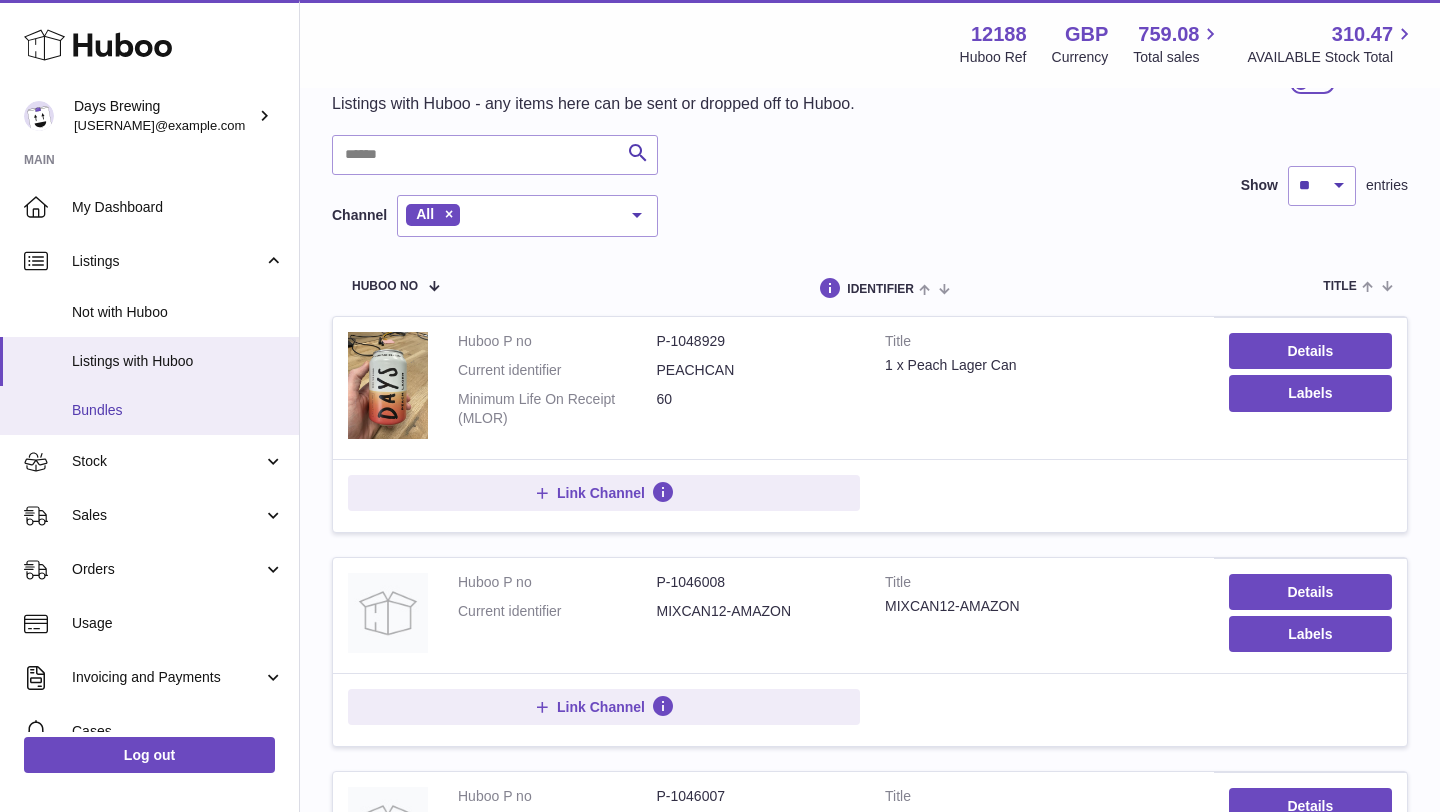 click on "Bundles" at bounding box center [149, 410] 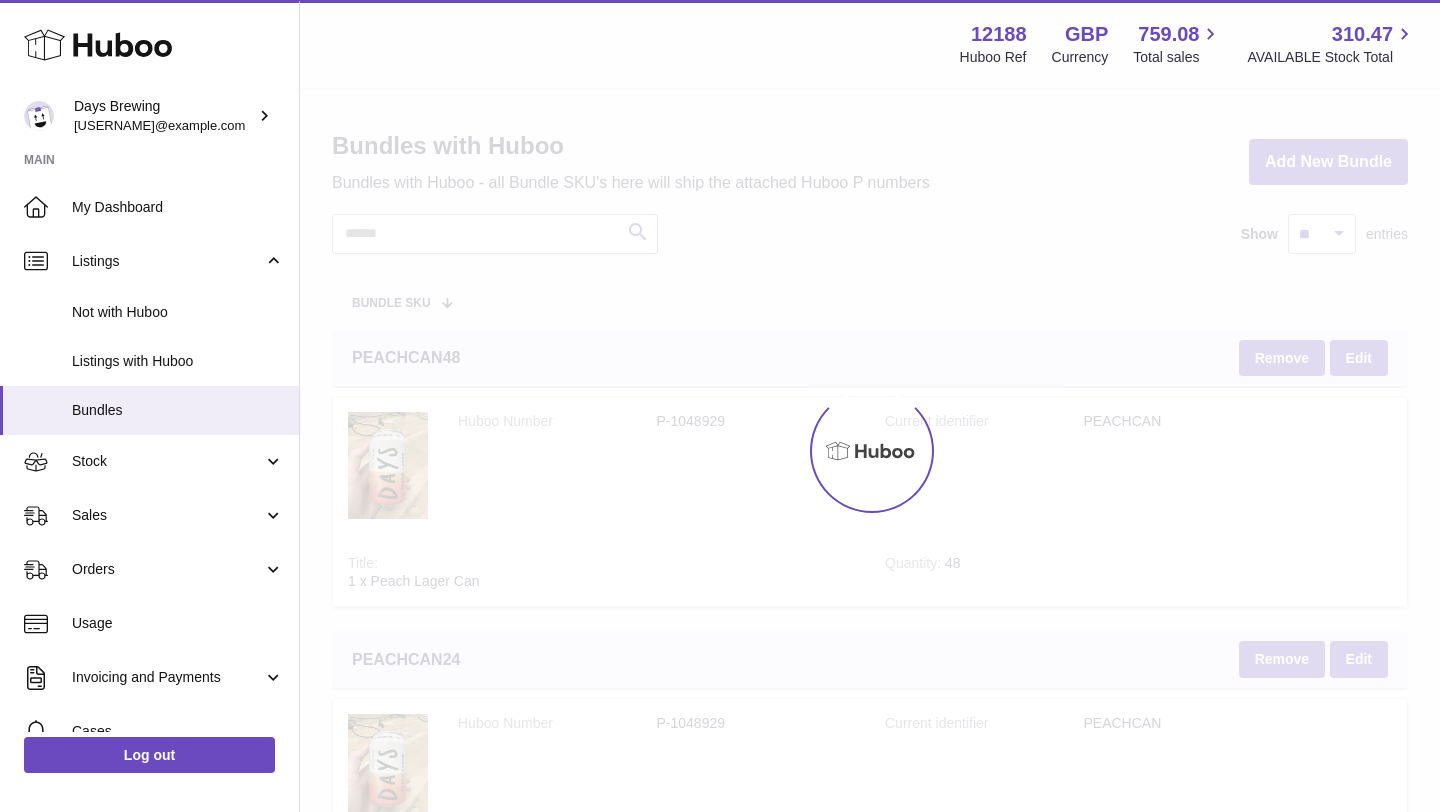 scroll, scrollTop: 0, scrollLeft: 0, axis: both 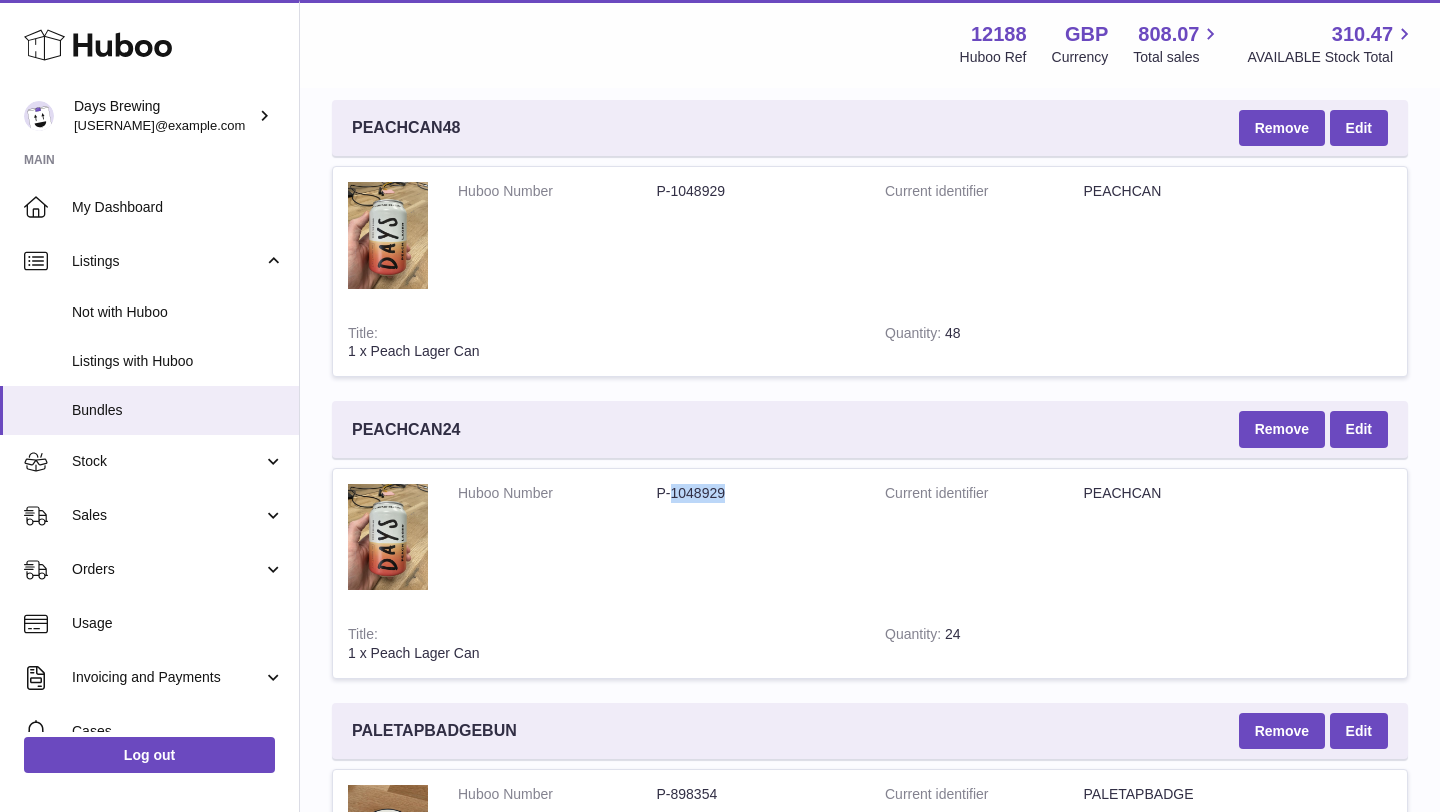 drag, startPoint x: 671, startPoint y: 493, endPoint x: 752, endPoint y: 490, distance: 81.055534 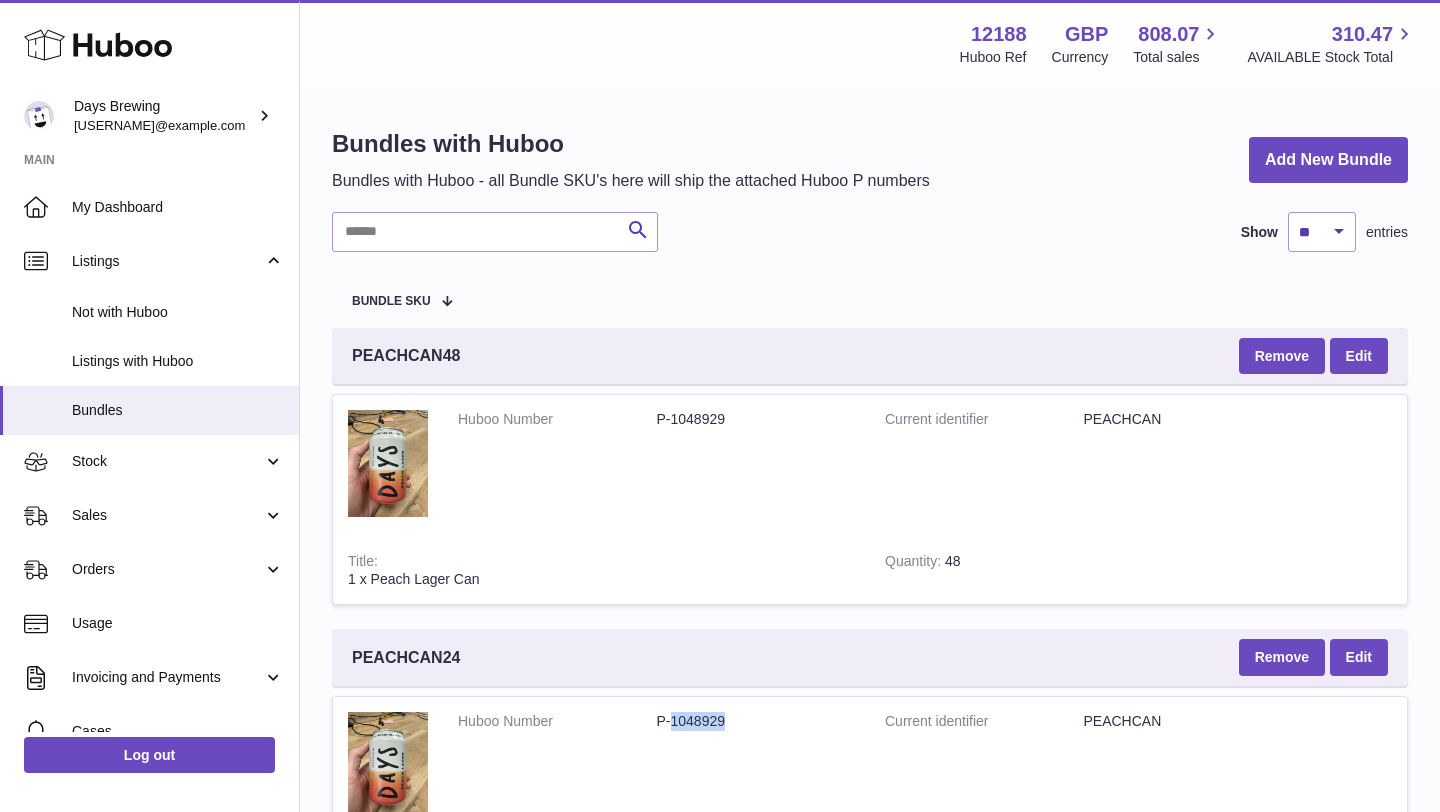 scroll, scrollTop: 0, scrollLeft: 0, axis: both 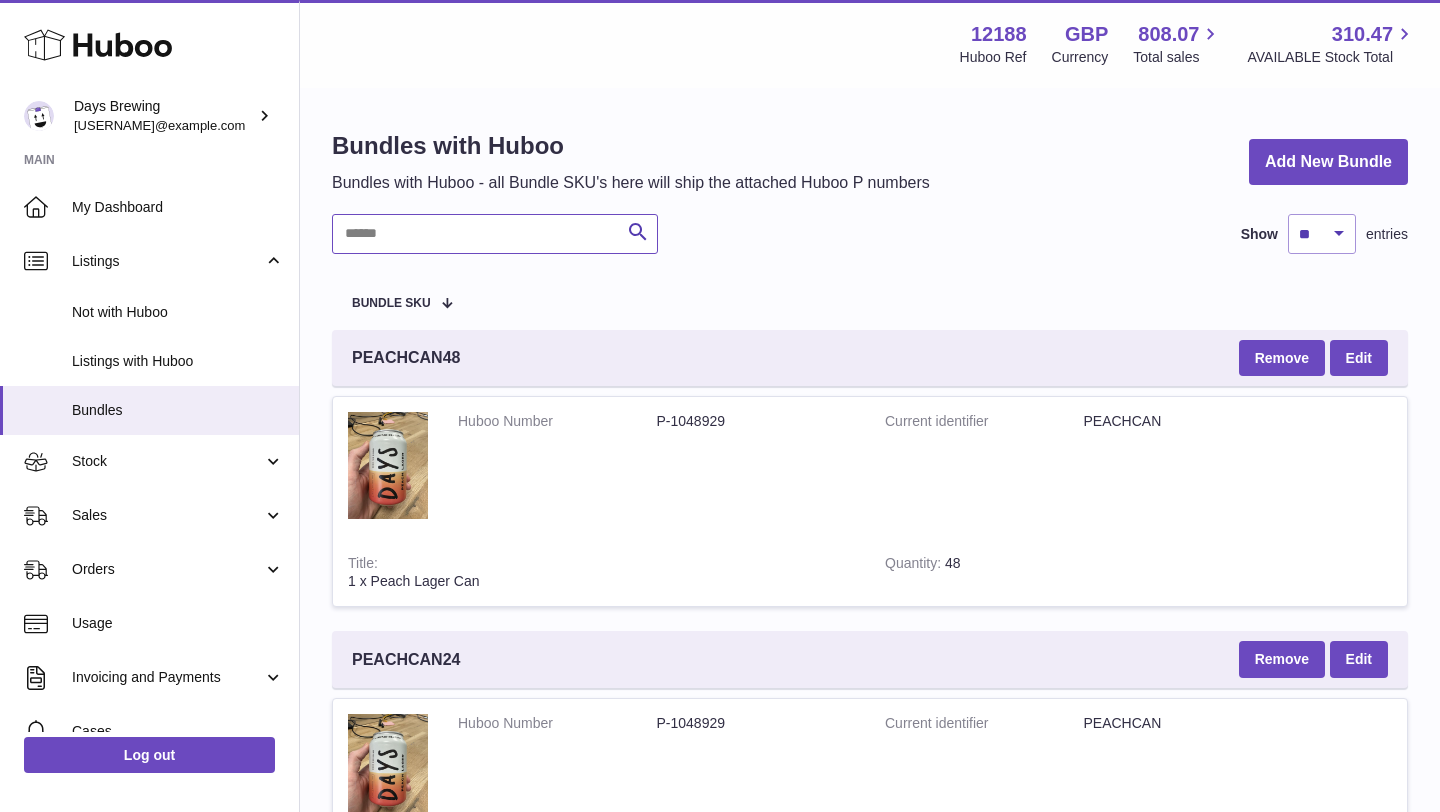 click at bounding box center [495, 234] 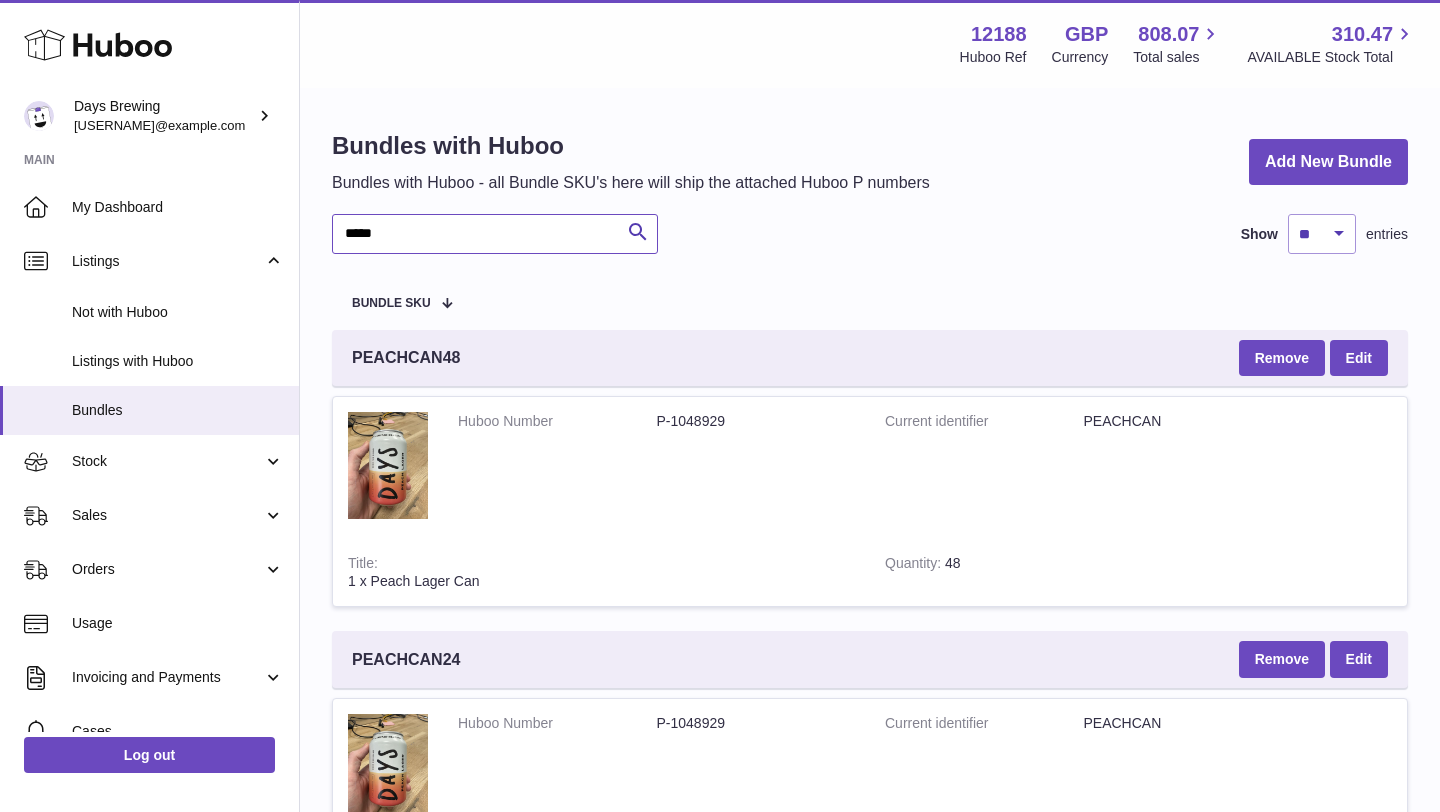 type on "*****" 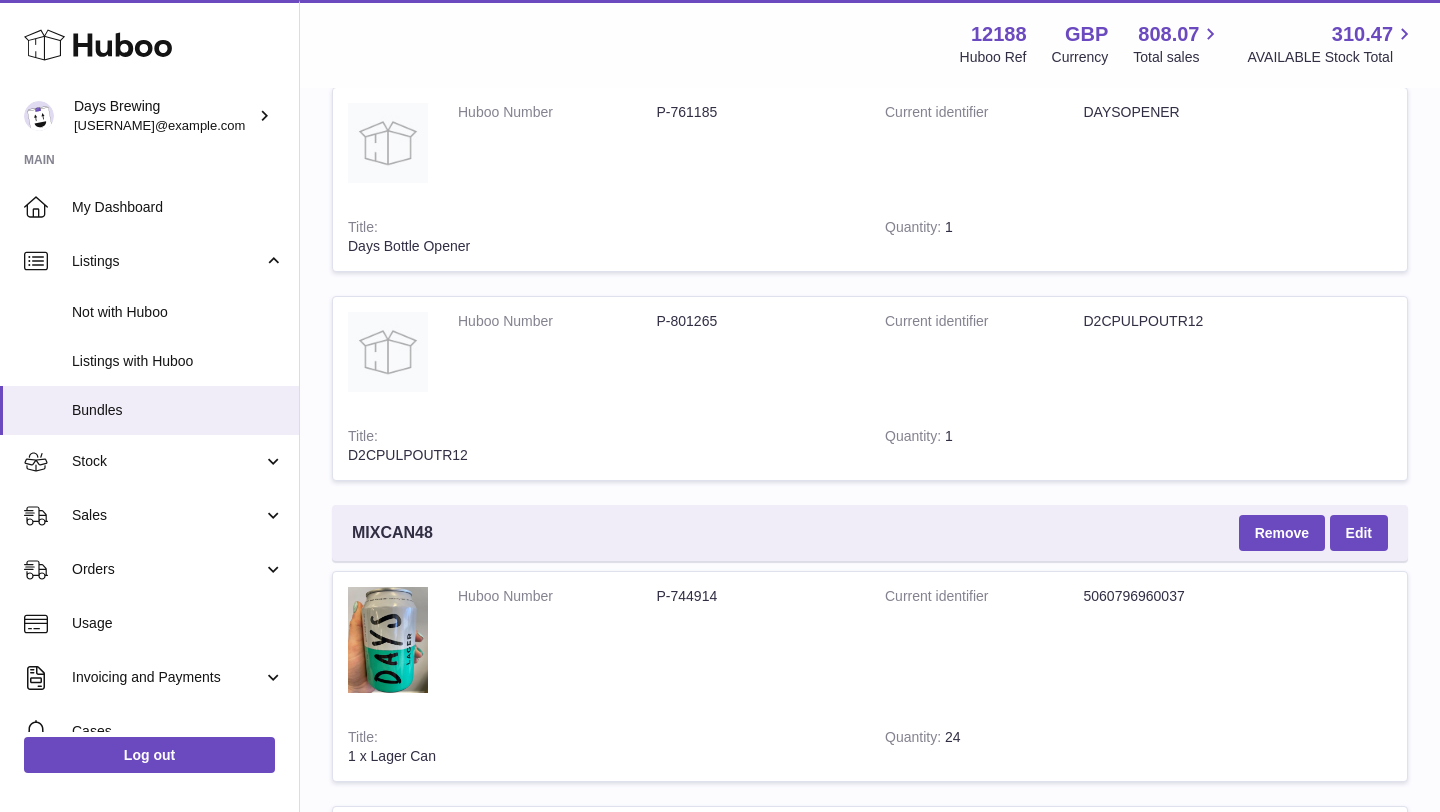 scroll, scrollTop: 2454, scrollLeft: 0, axis: vertical 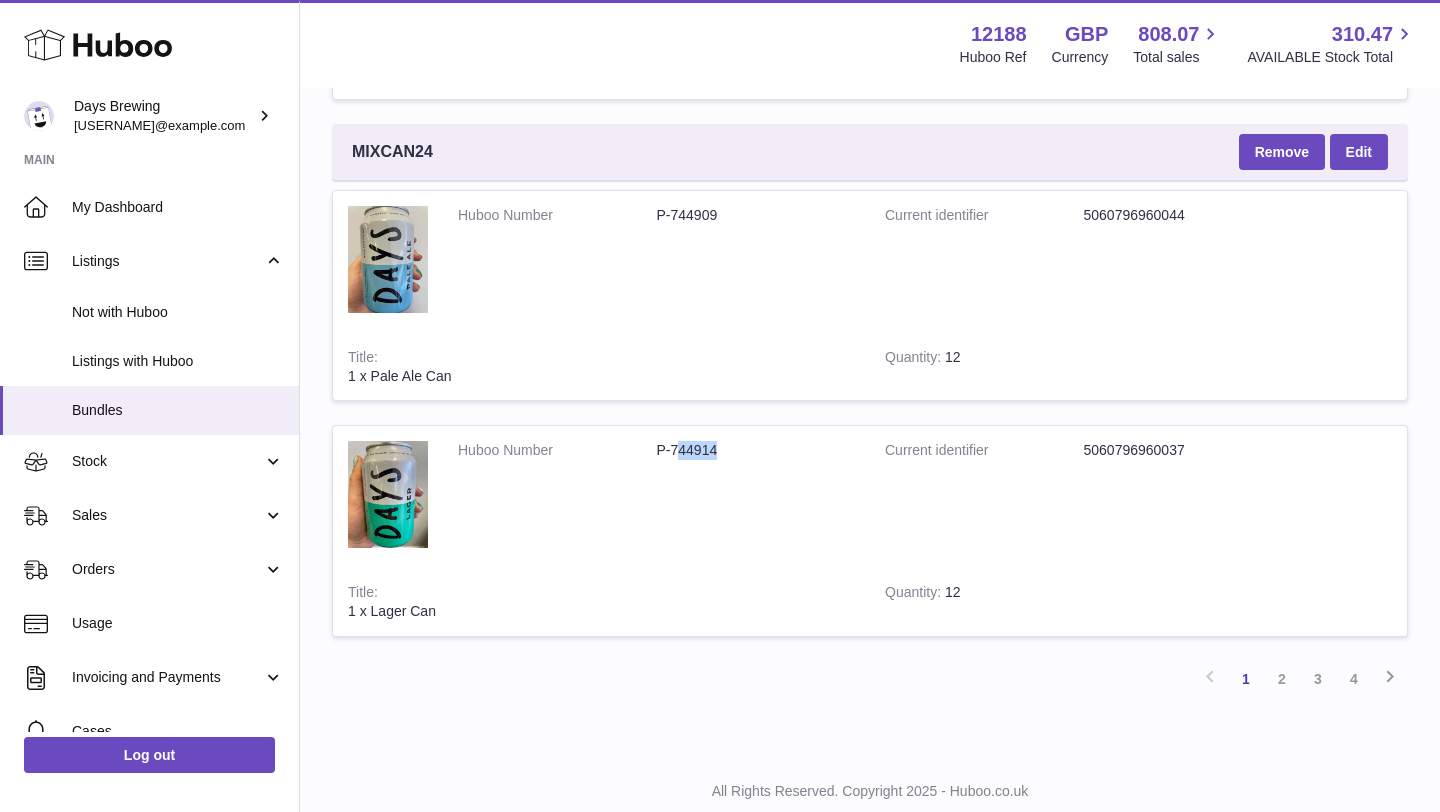 drag, startPoint x: 674, startPoint y: 450, endPoint x: 734, endPoint y: 450, distance: 60 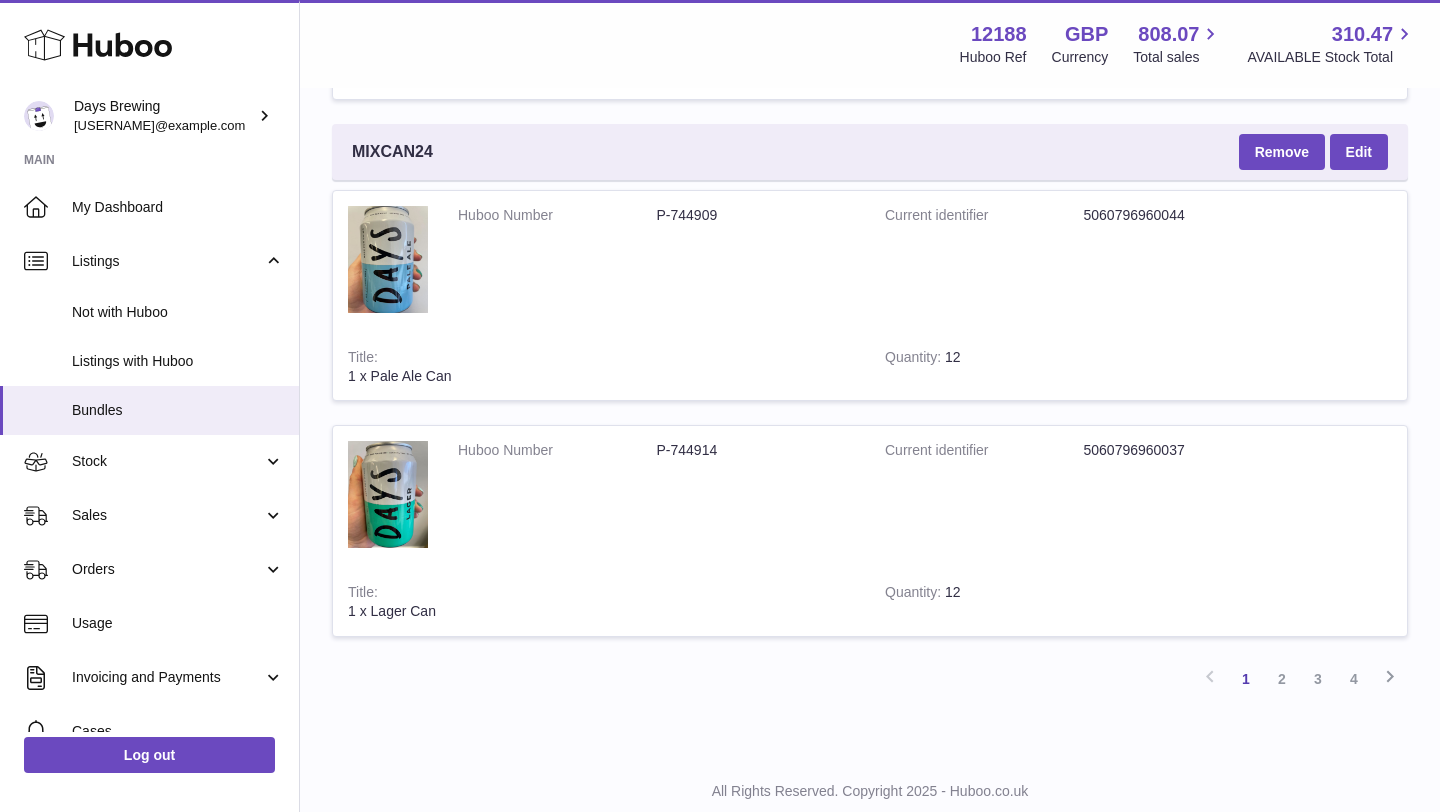 click on "P-744914" at bounding box center [756, 450] 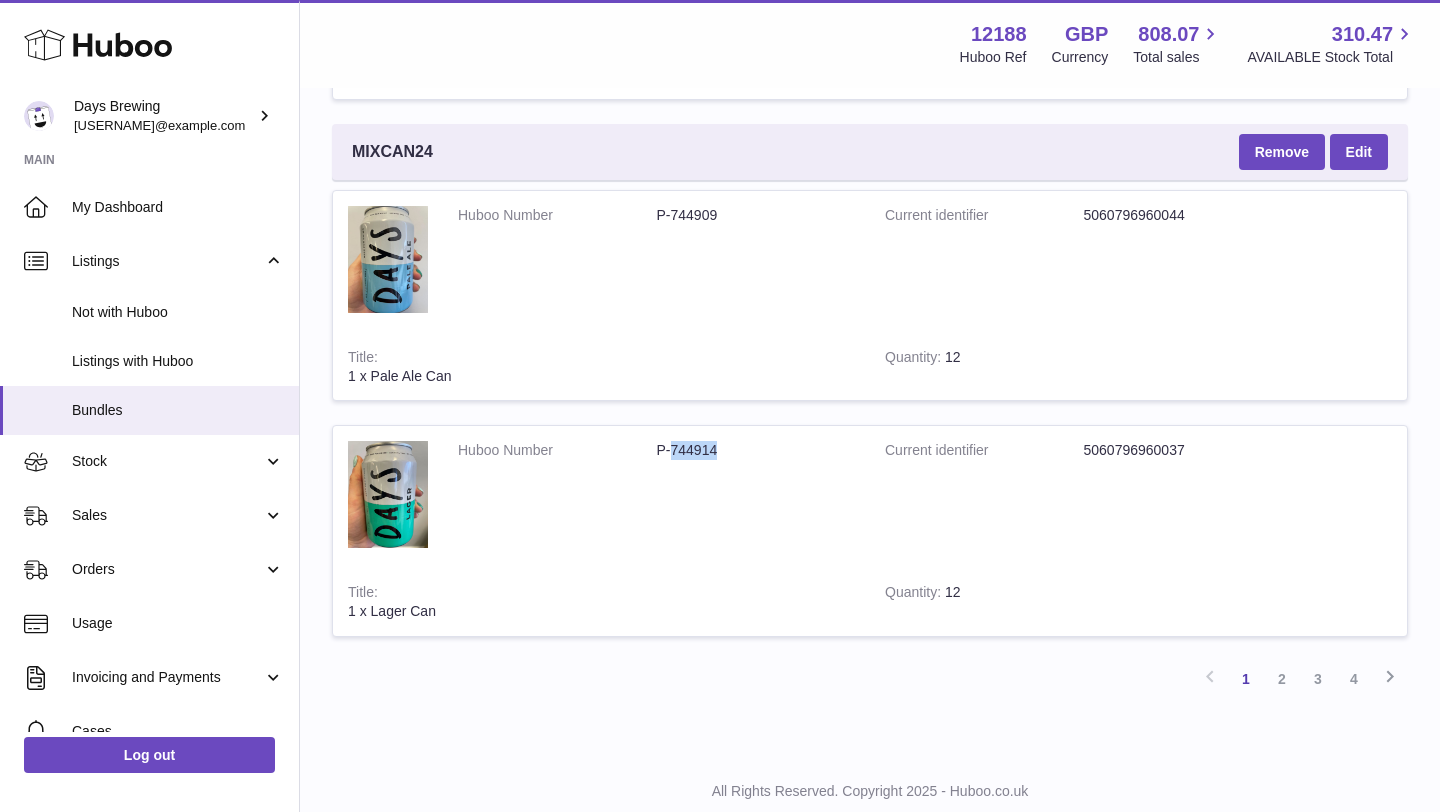 click on "P-744914" at bounding box center [756, 450] 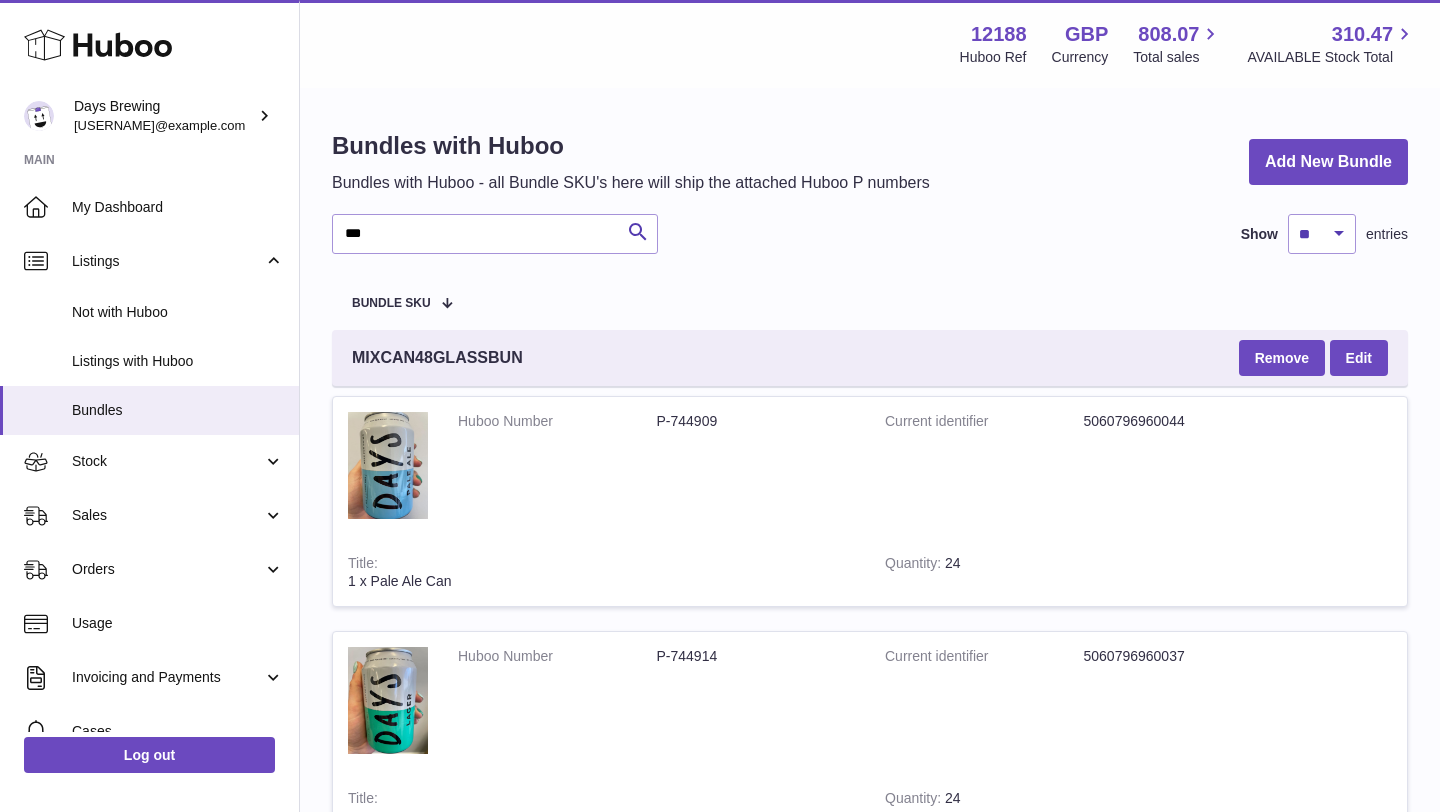 scroll, scrollTop: 0, scrollLeft: 0, axis: both 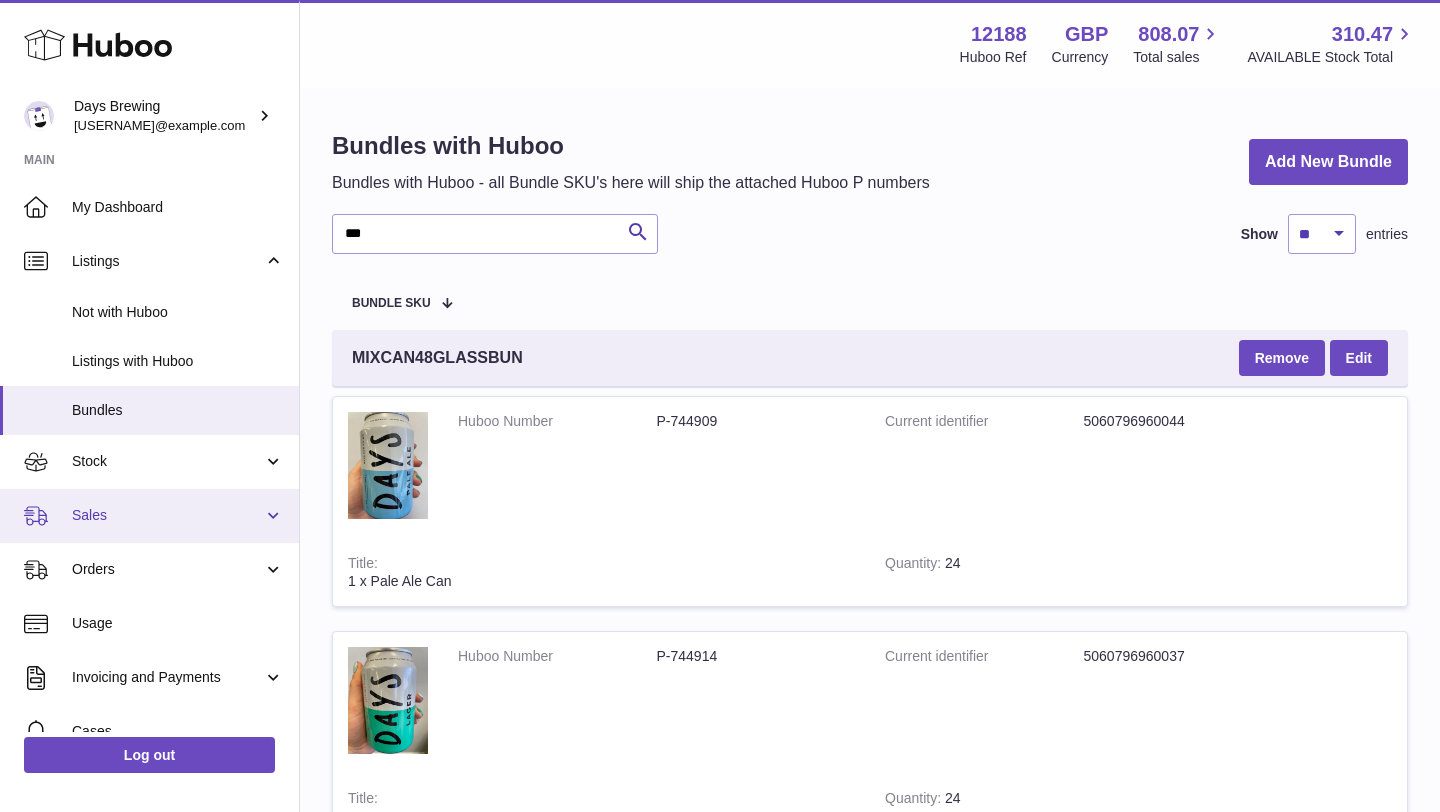 click on "Sales" at bounding box center [149, 516] 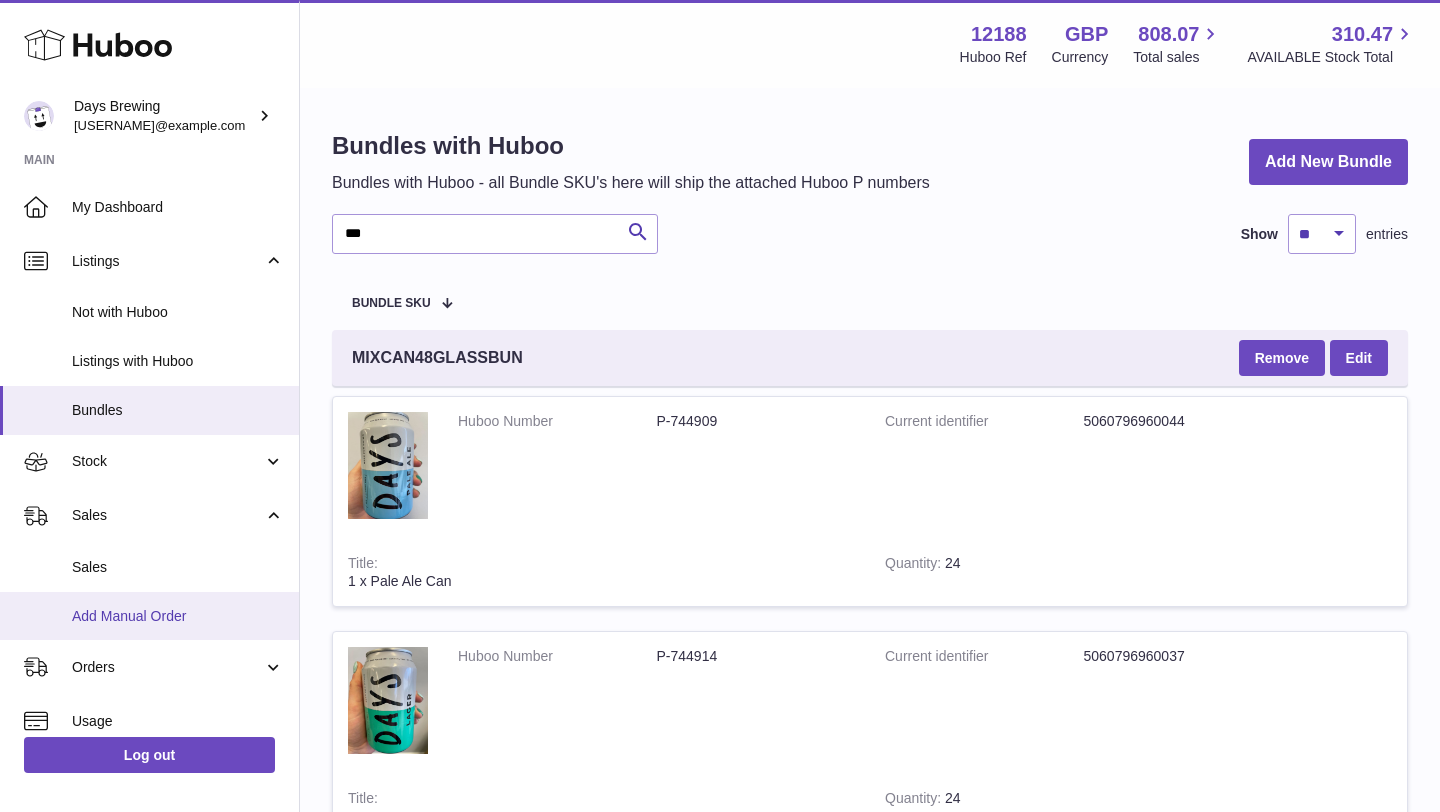click on "Add Manual Order" at bounding box center [178, 616] 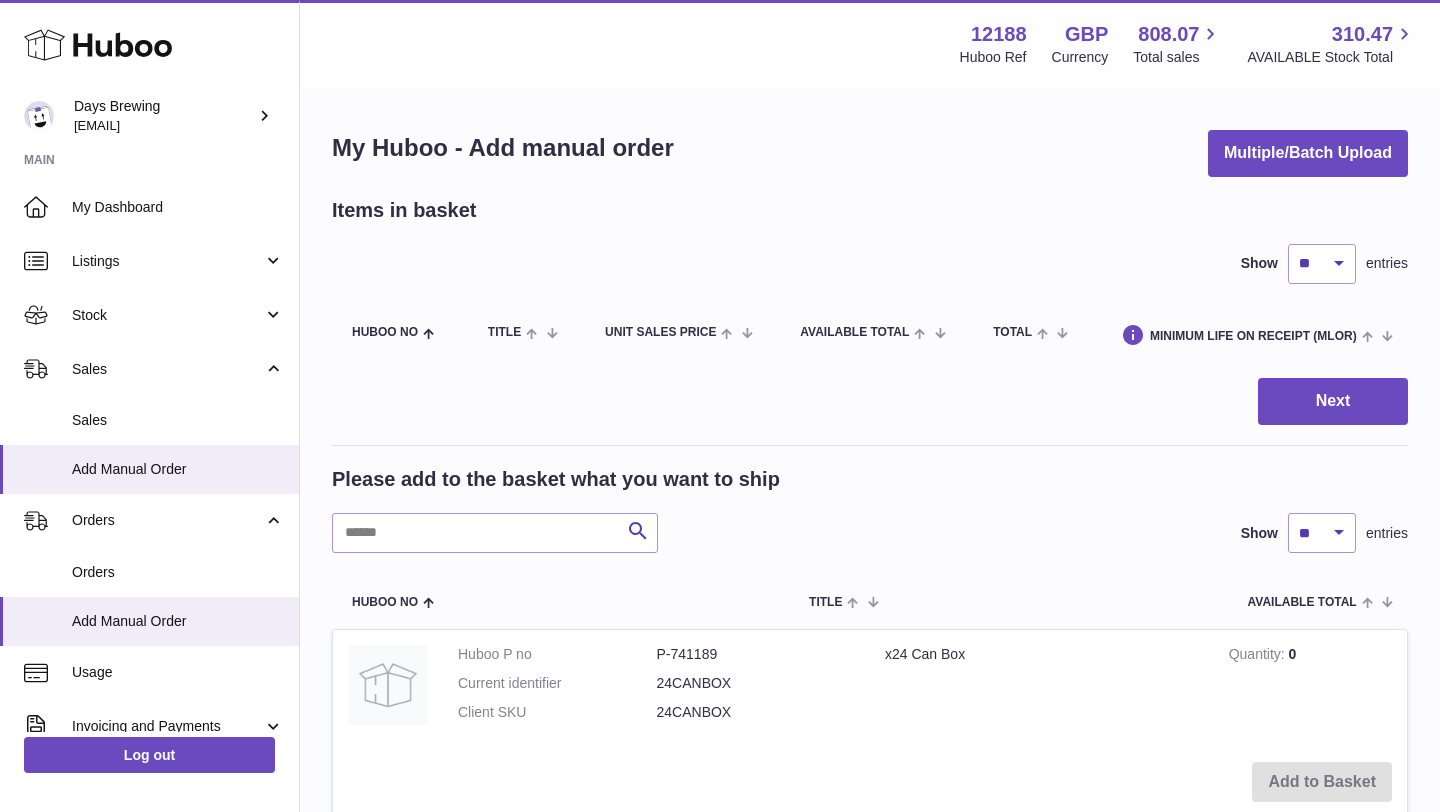 scroll, scrollTop: 0, scrollLeft: 0, axis: both 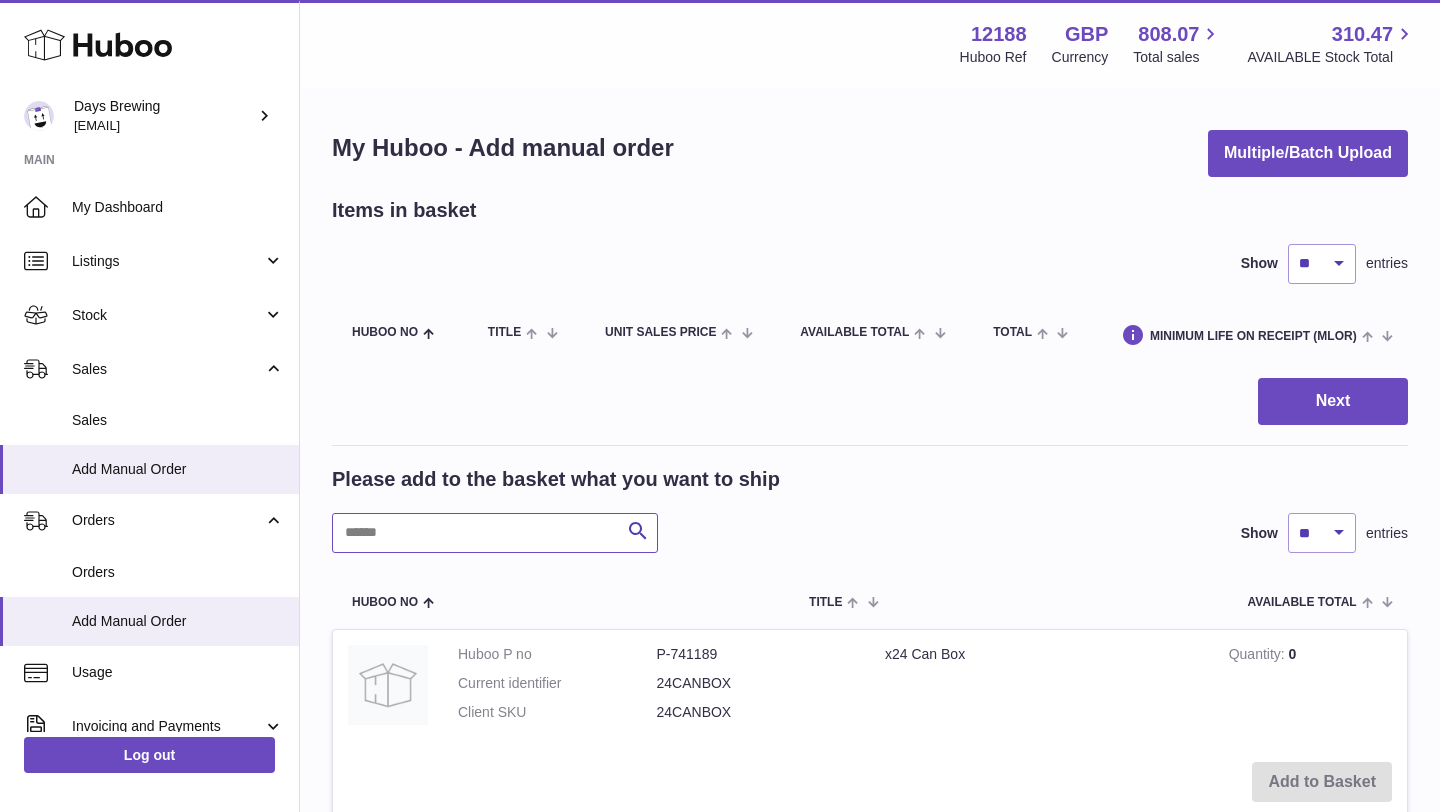 click at bounding box center [495, 533] 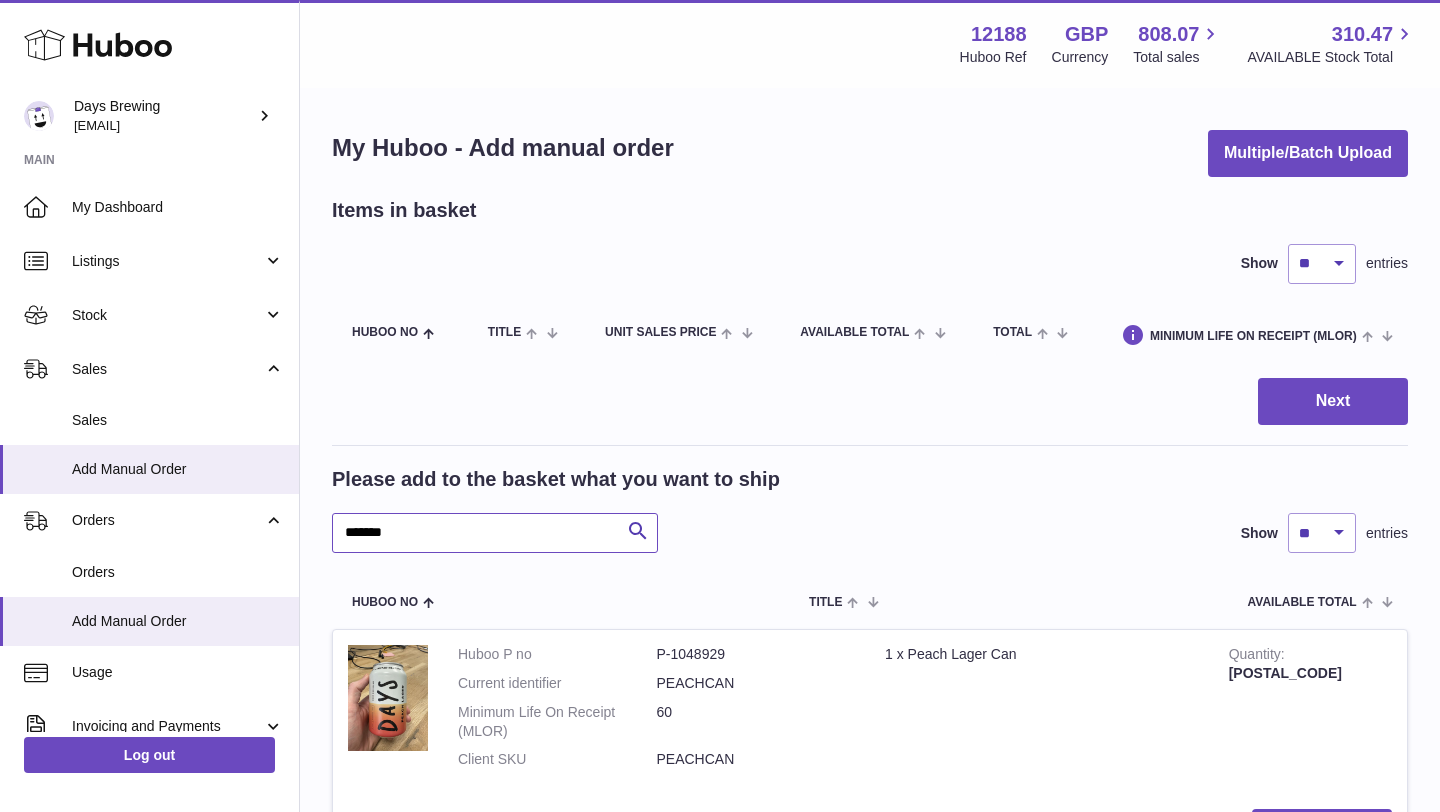 scroll, scrollTop: 157, scrollLeft: 0, axis: vertical 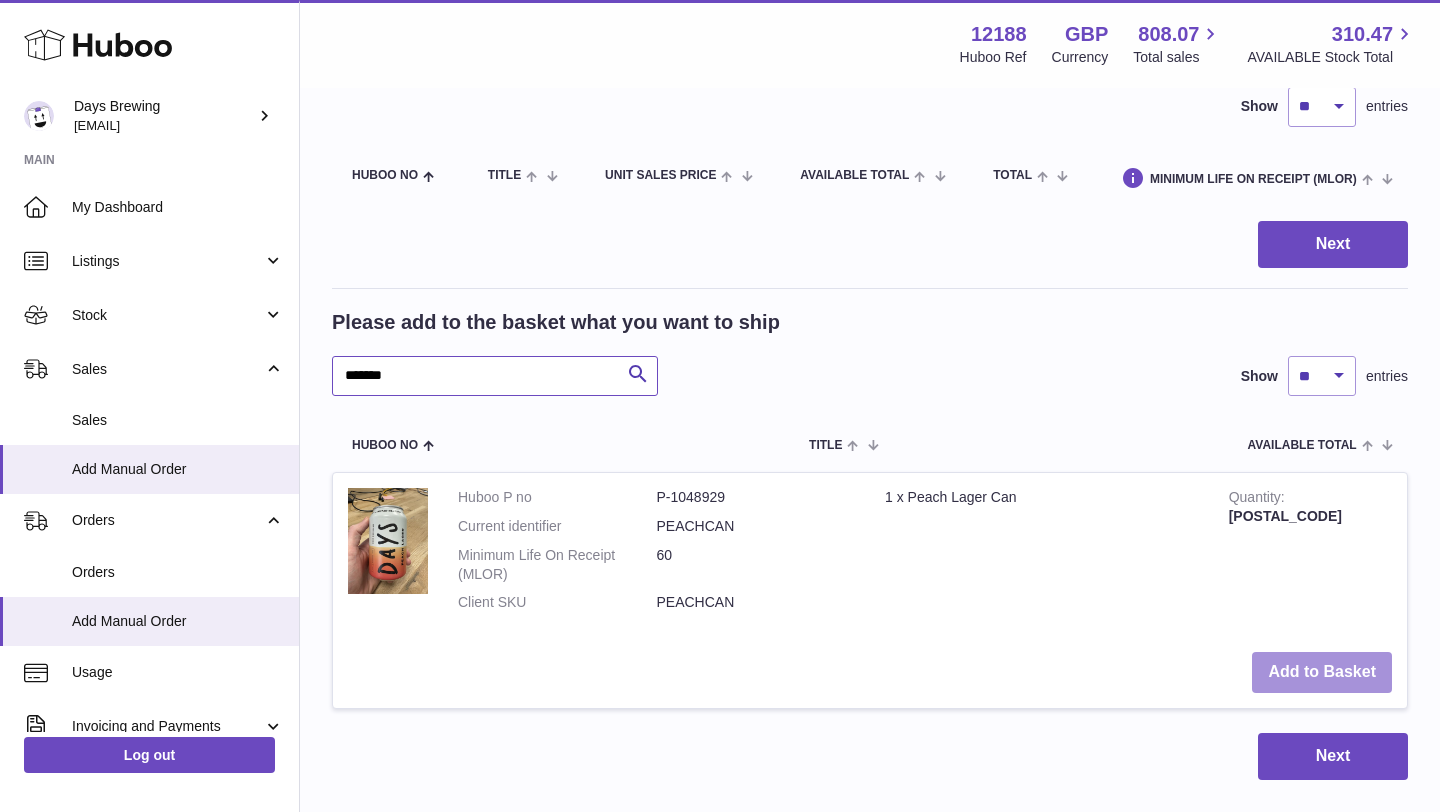 type on "*******" 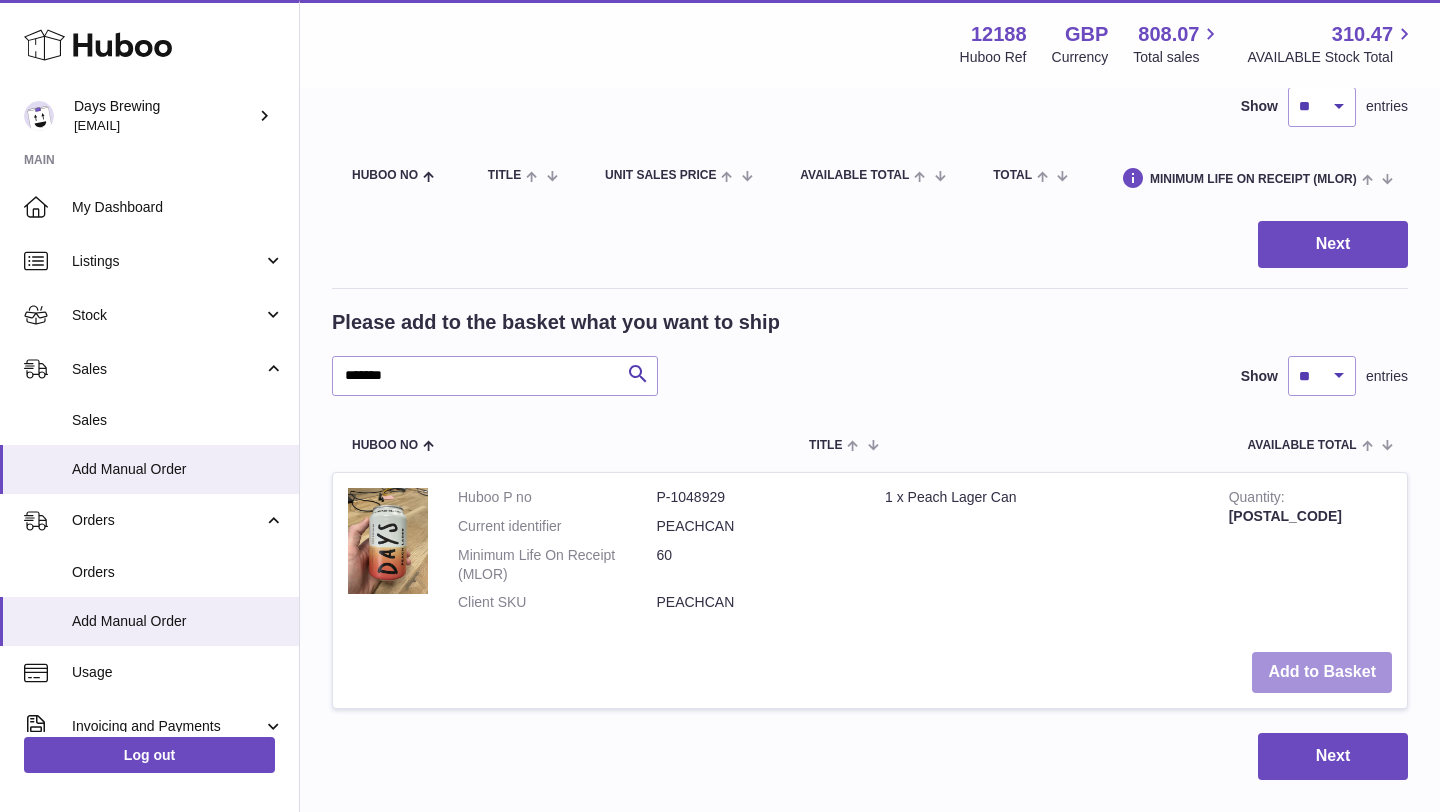 click on "Add to Basket" at bounding box center (1322, 672) 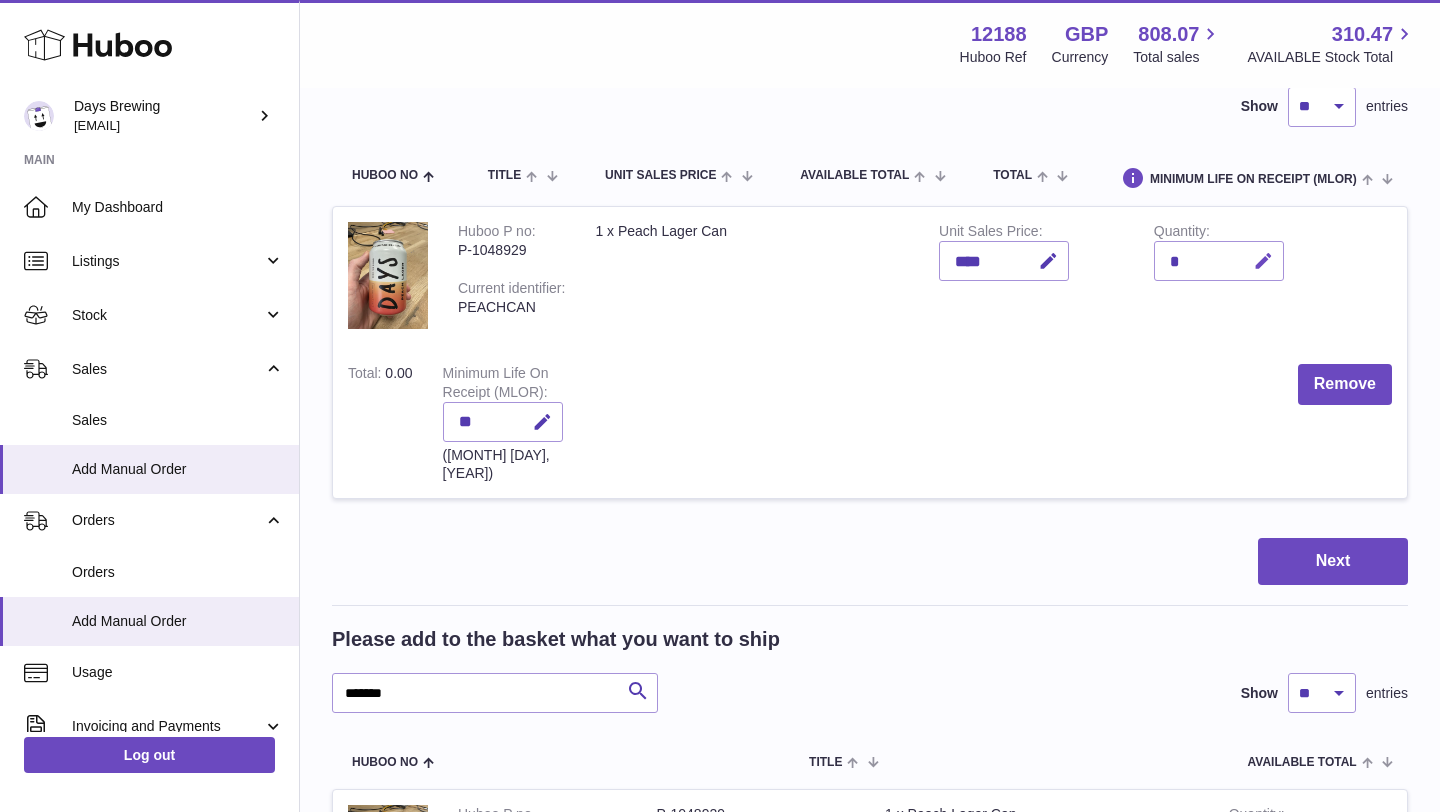 click at bounding box center (1263, 261) 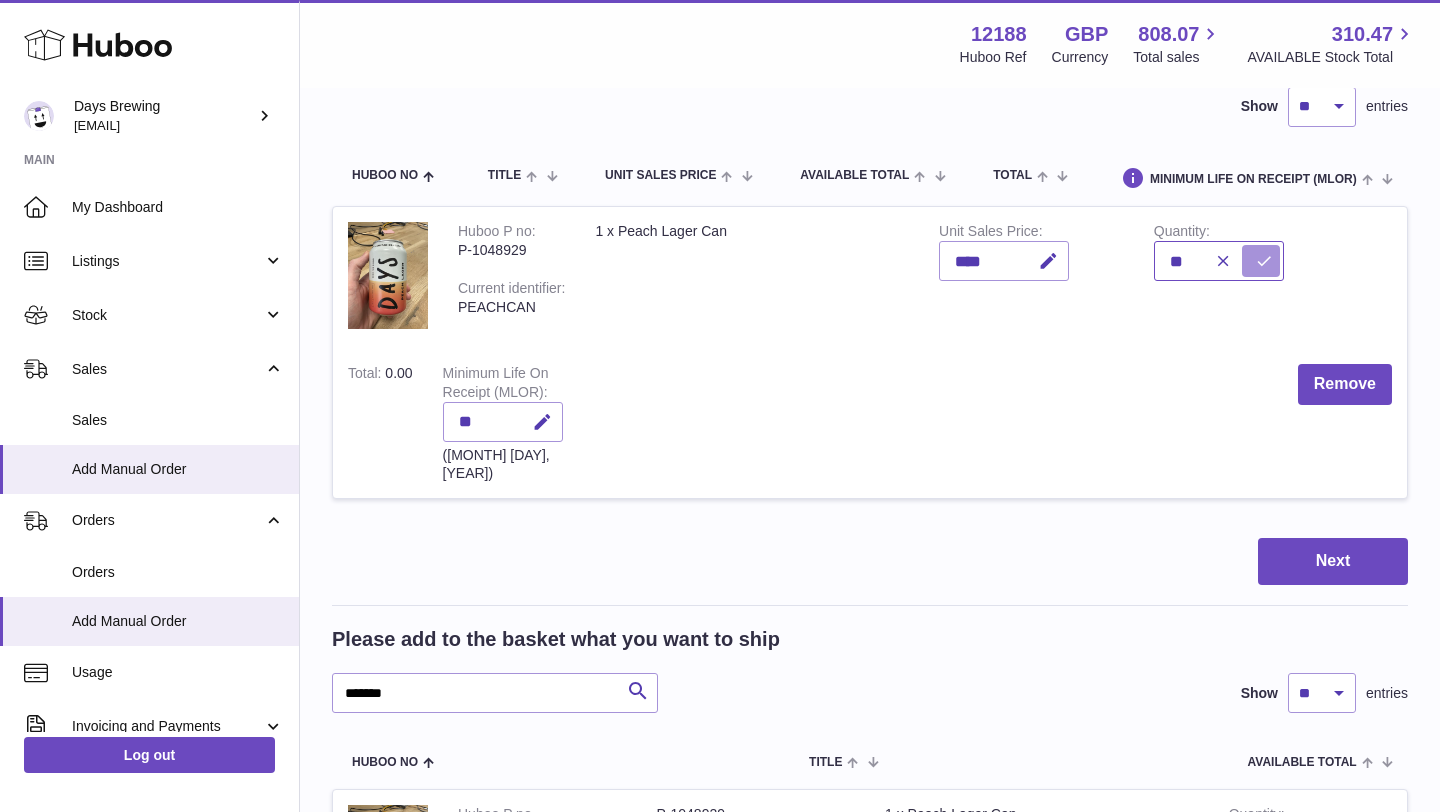 type on "**" 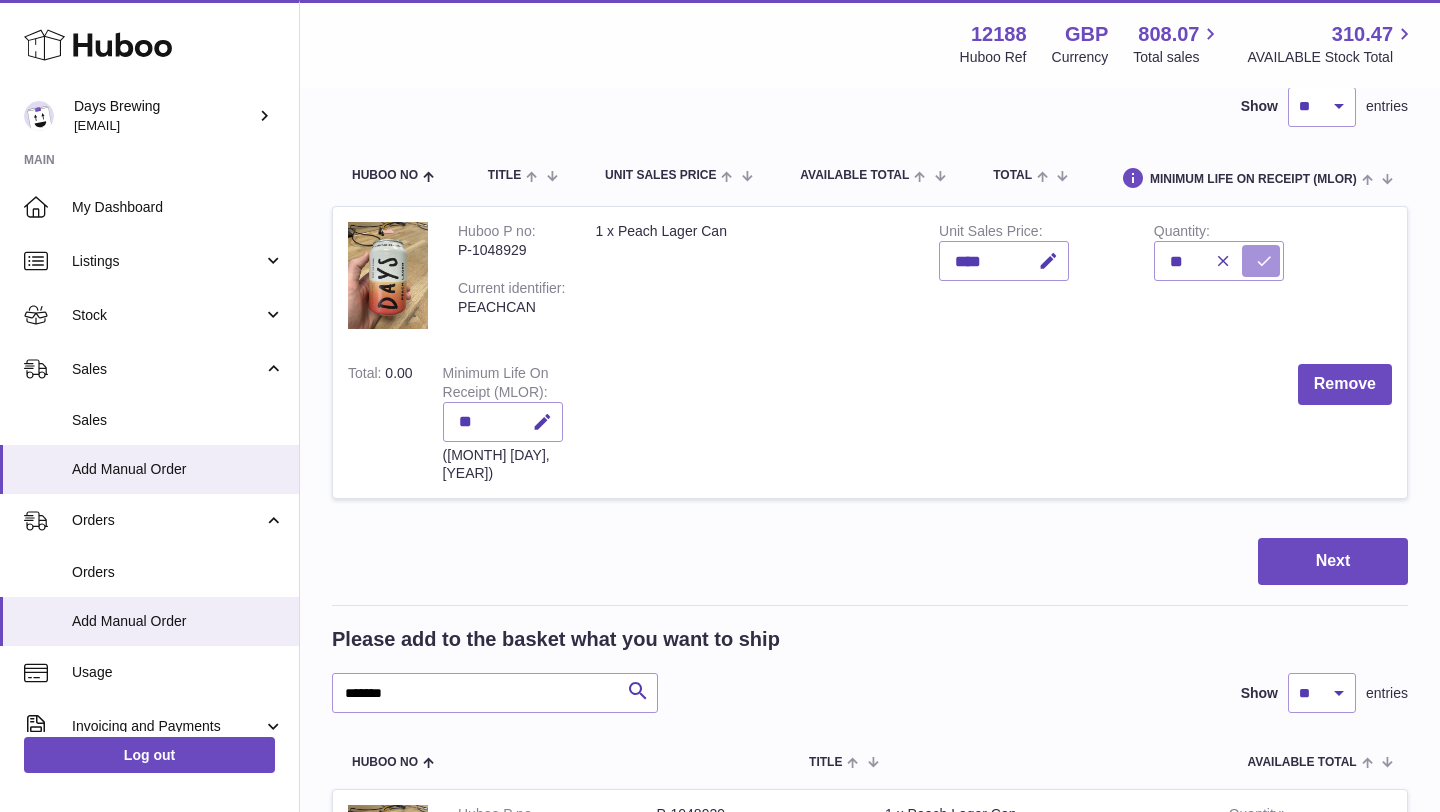 click at bounding box center [1264, 261] 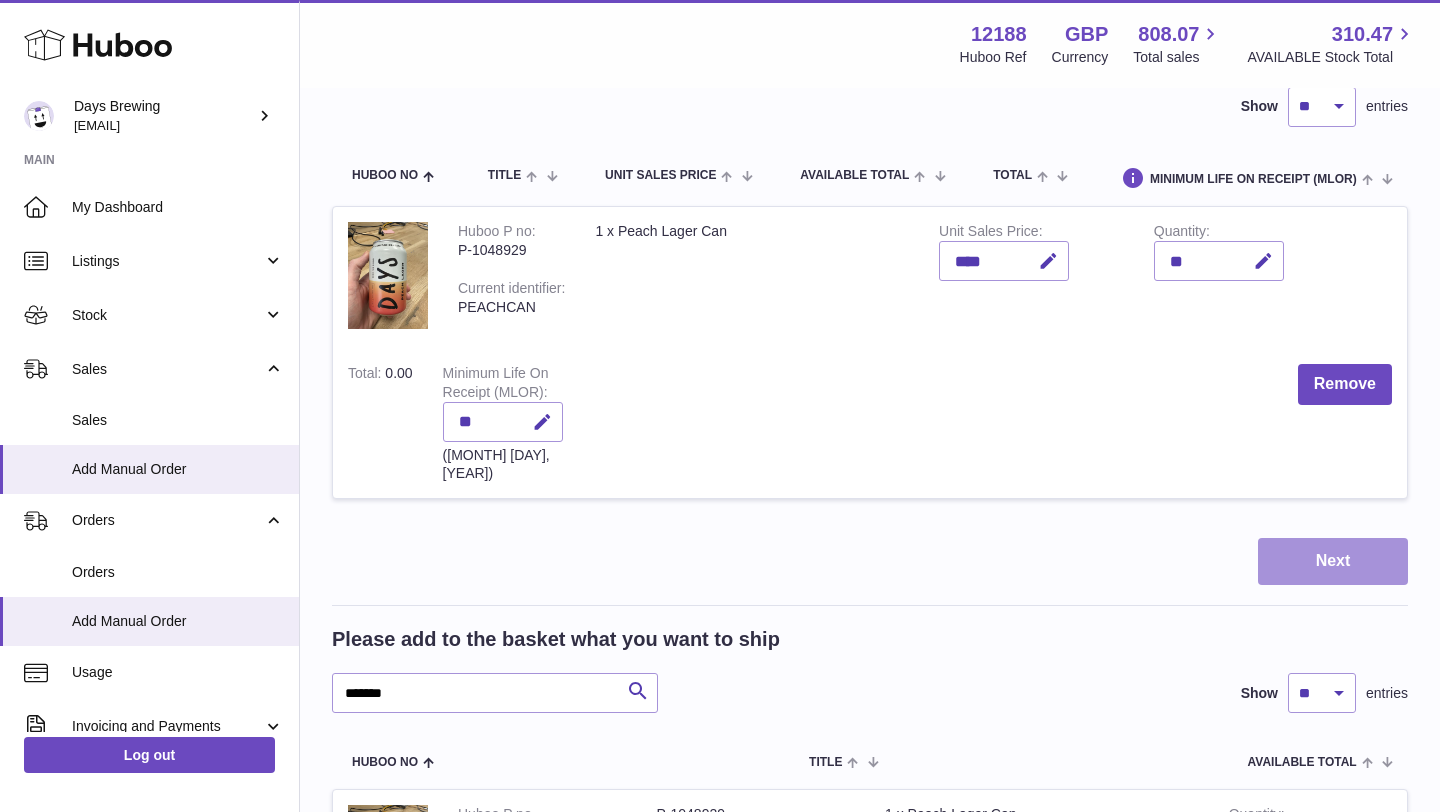 click on "Next" at bounding box center [1333, 561] 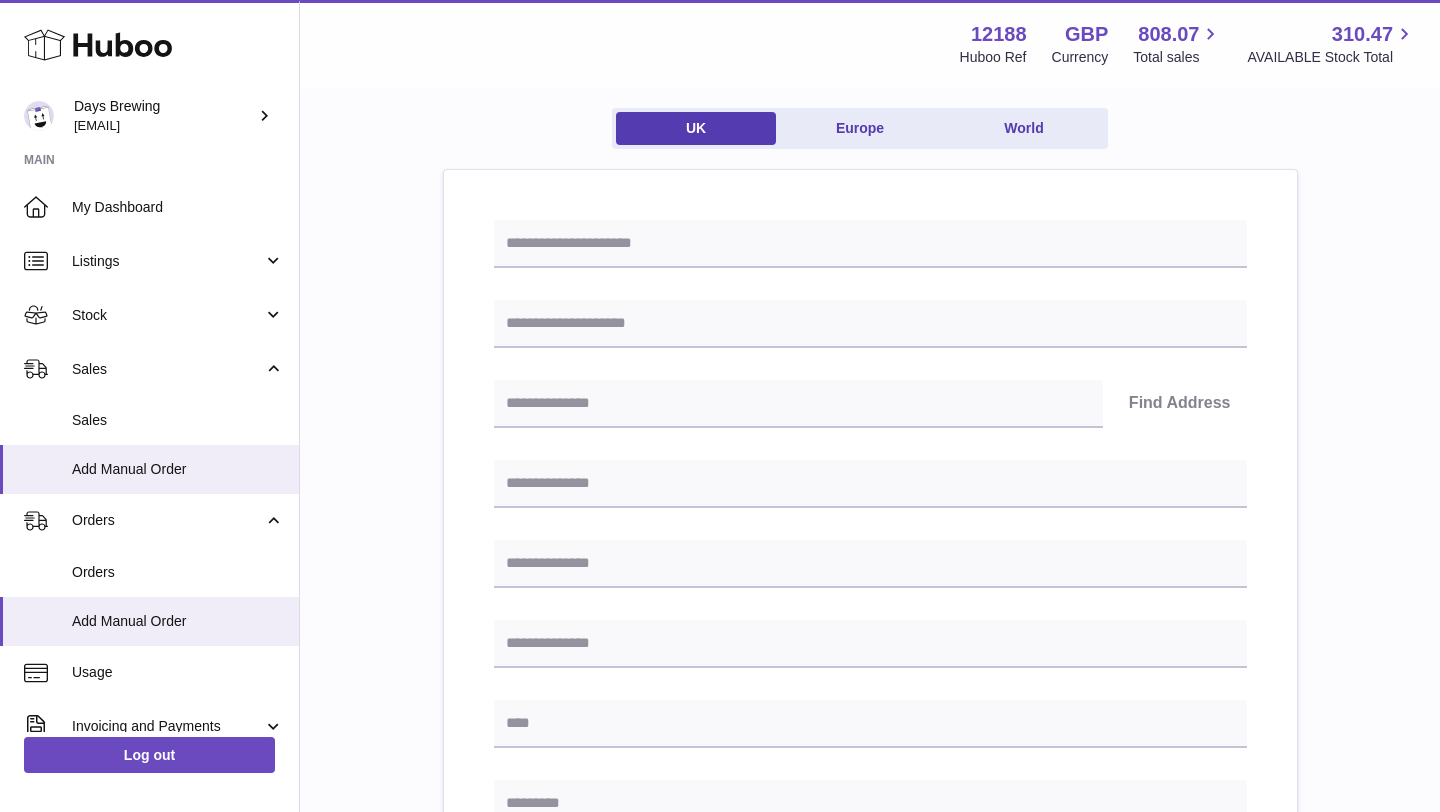 scroll, scrollTop: 0, scrollLeft: 0, axis: both 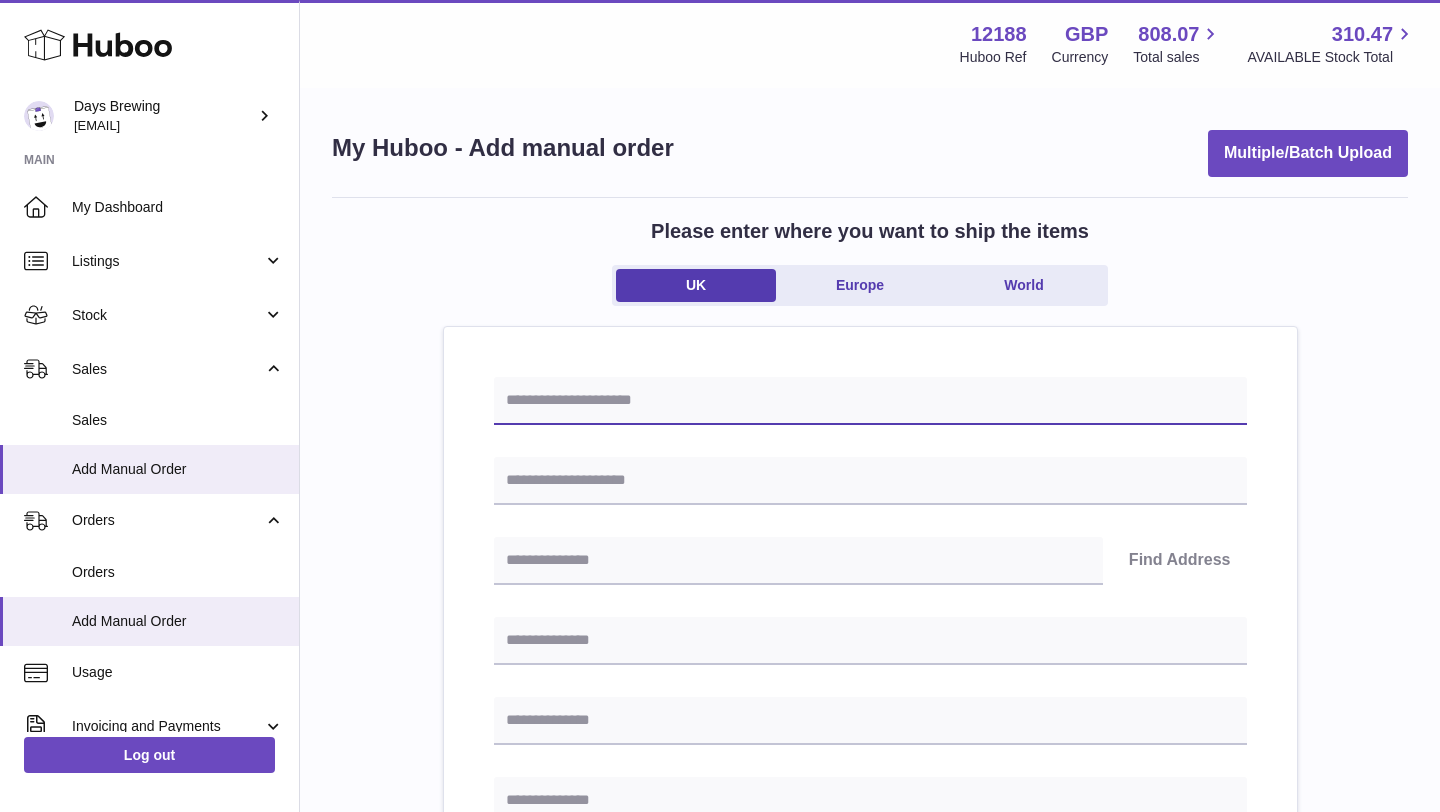 click at bounding box center [870, 401] 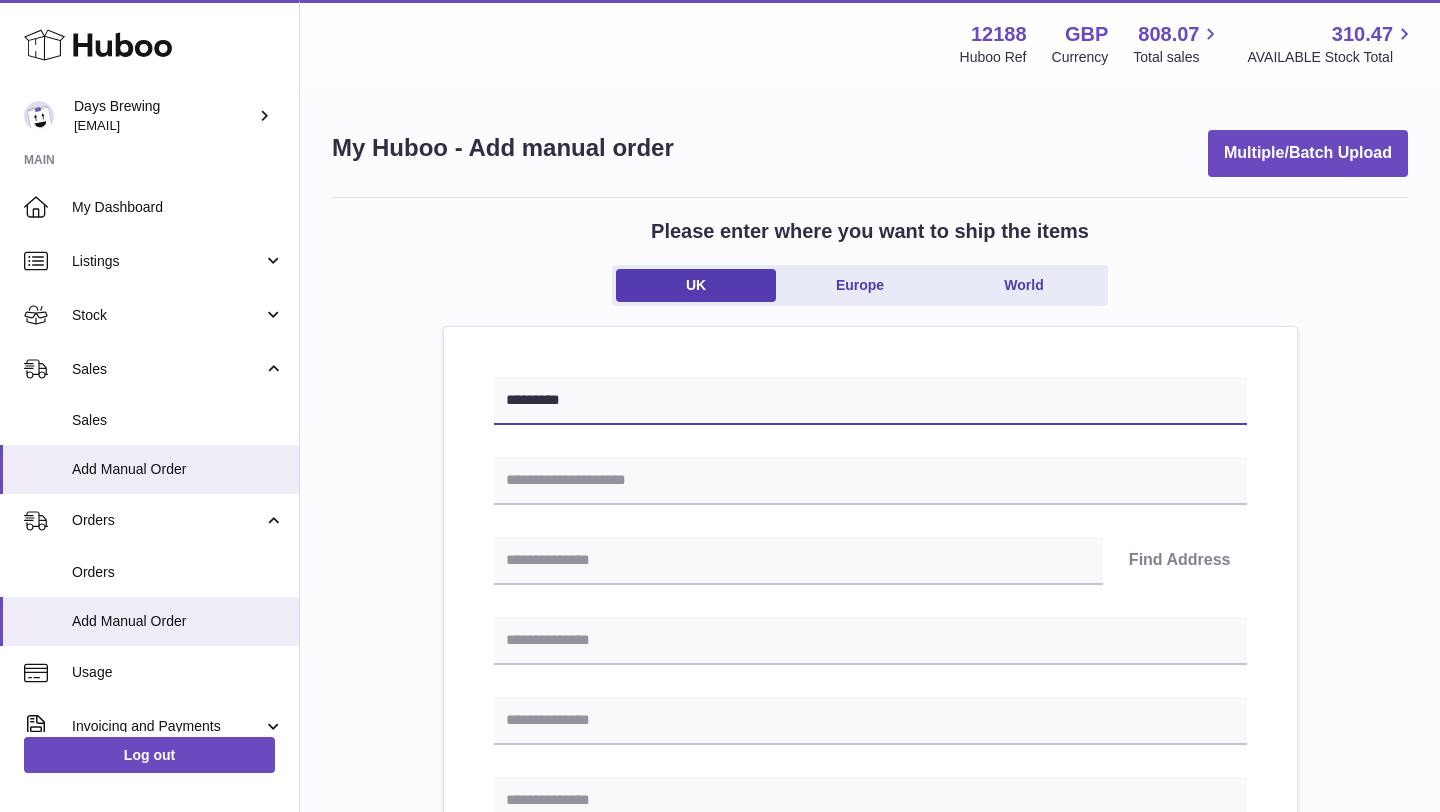 type on "*********" 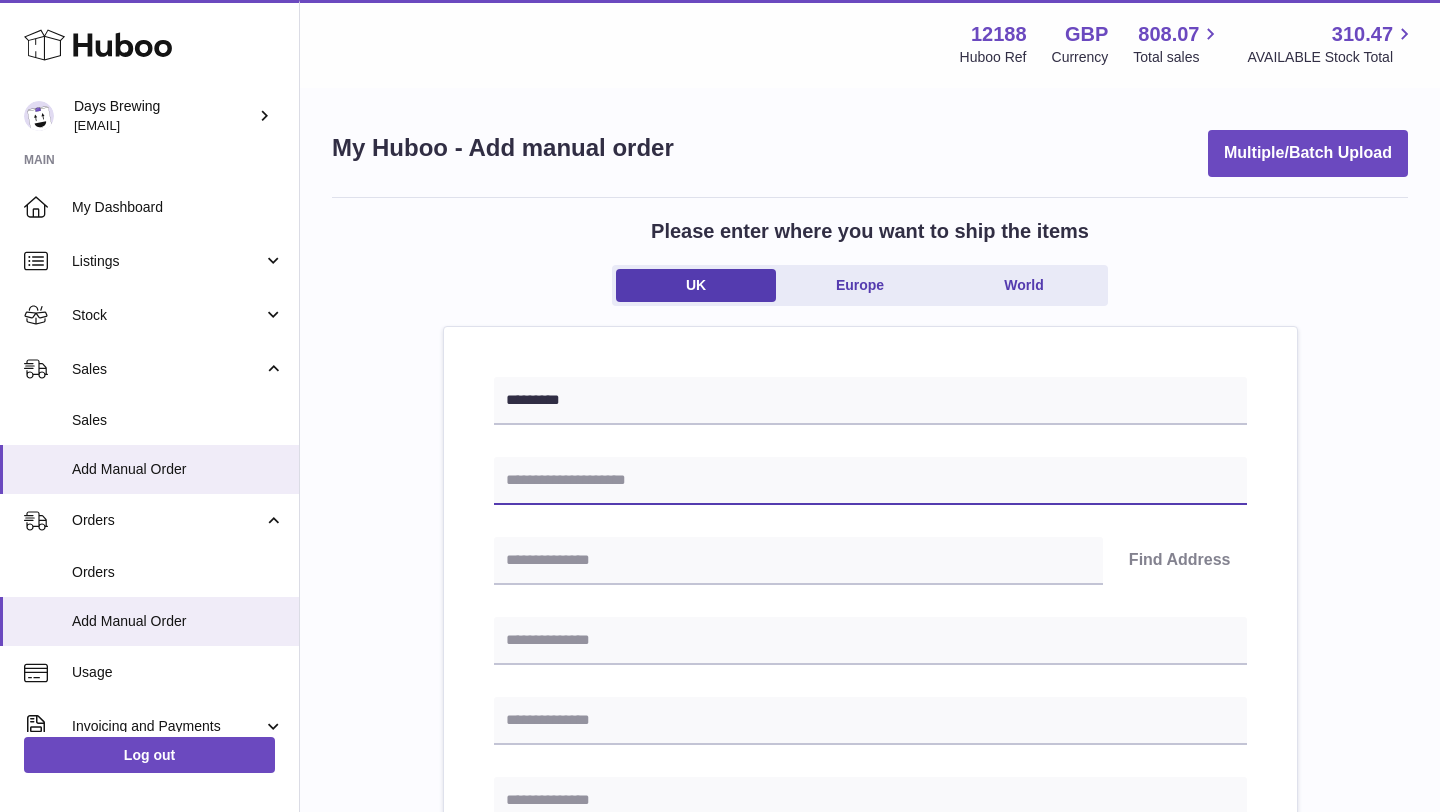 click at bounding box center (870, 481) 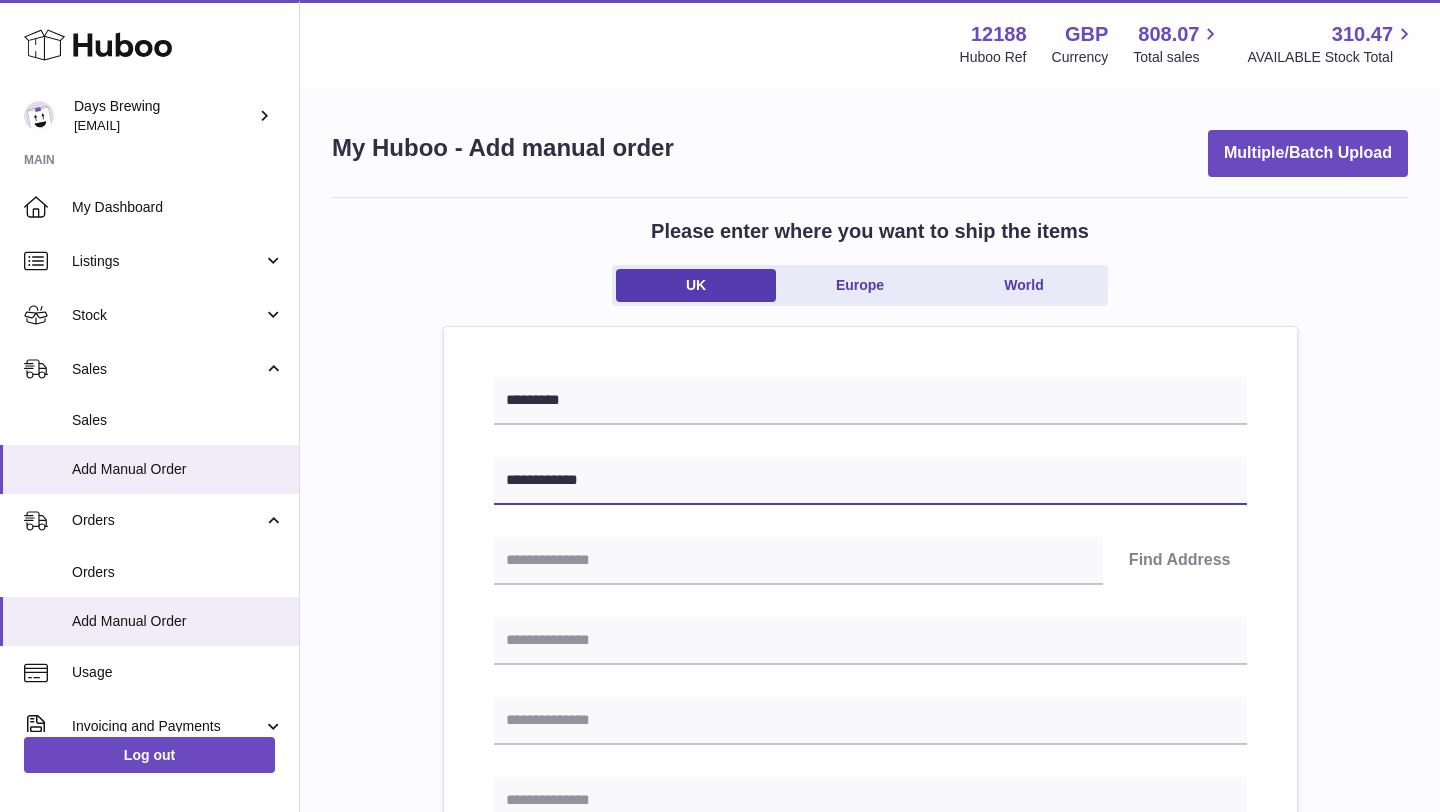 type on "**********" 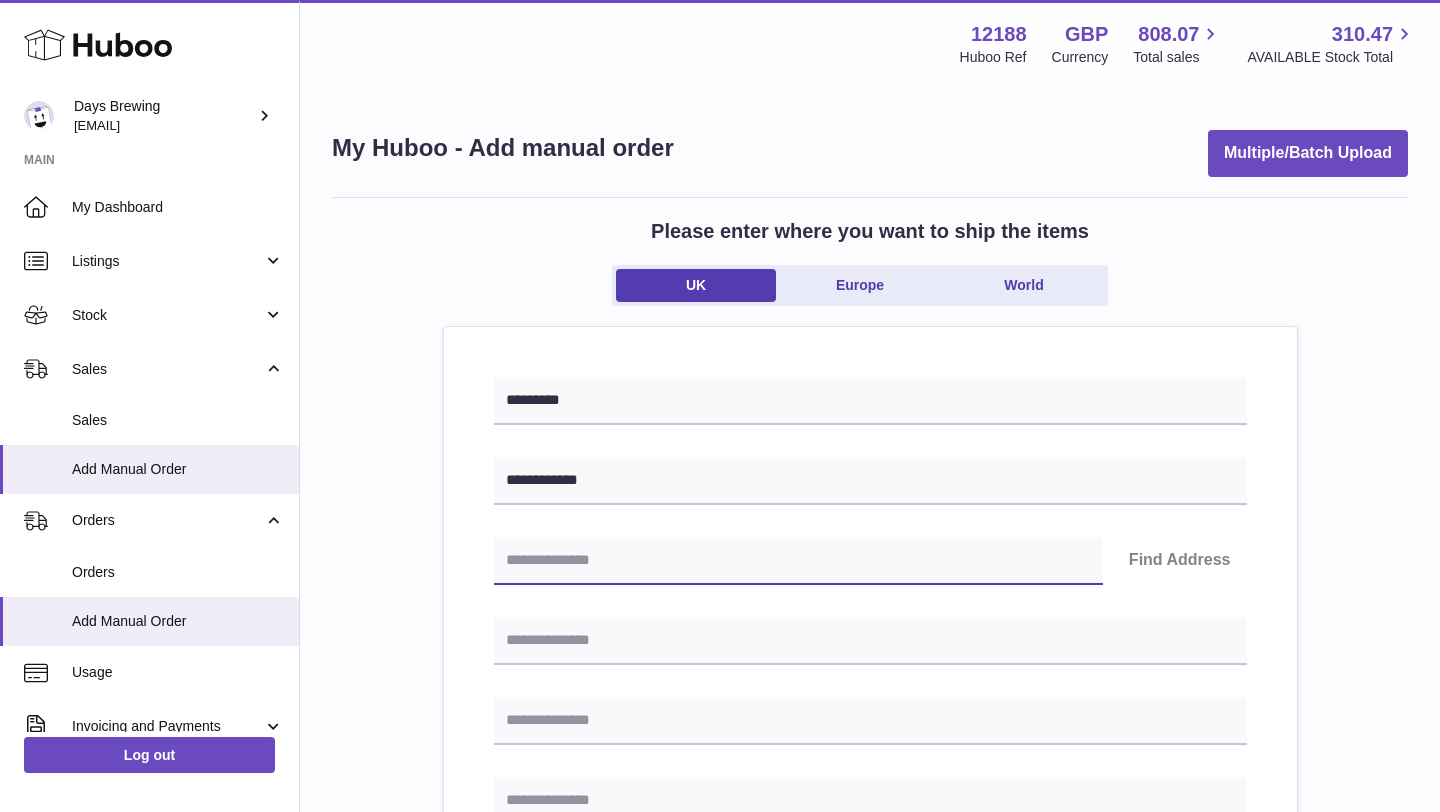 click at bounding box center [798, 561] 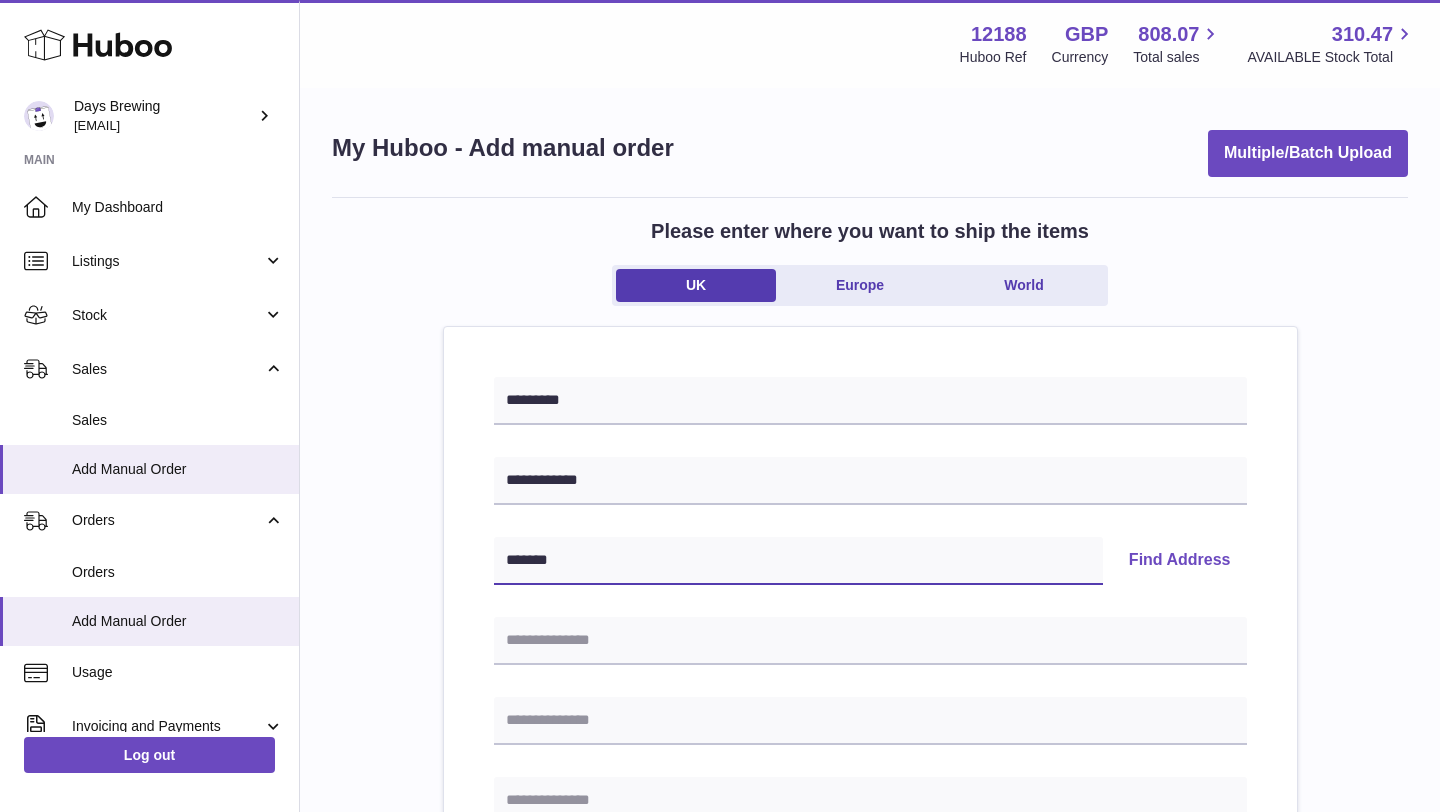 type on "*******" 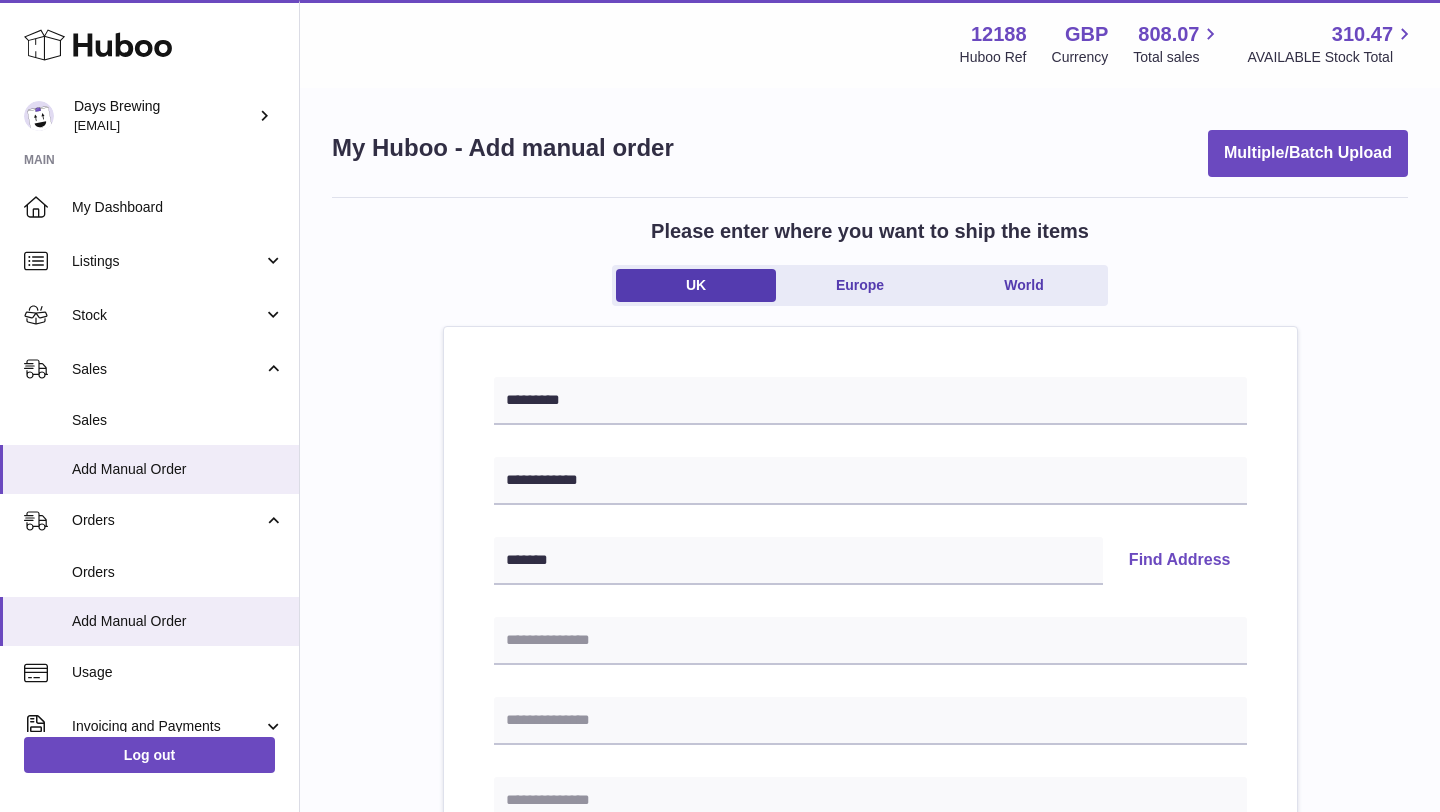 click on "Find Address" at bounding box center (1180, 561) 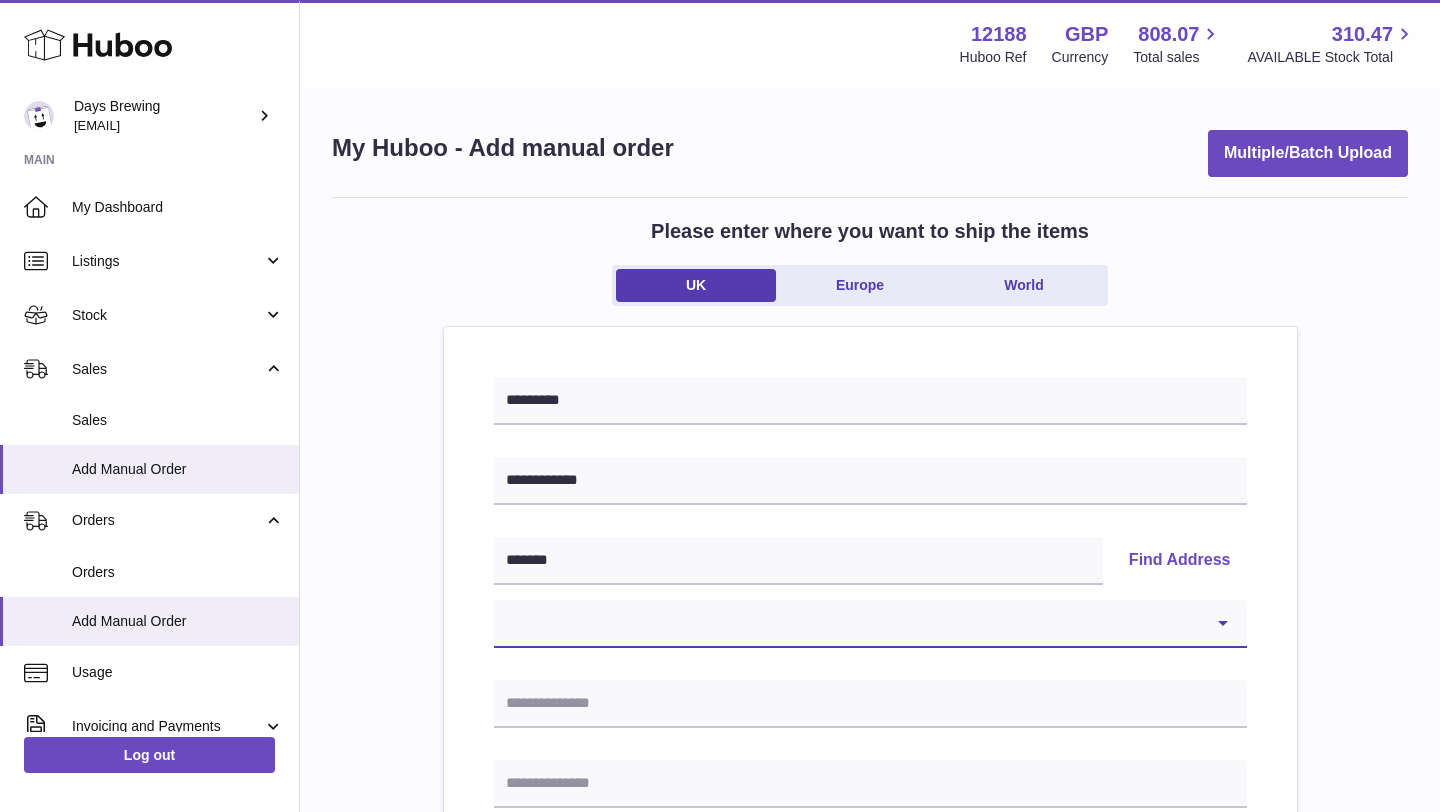 click on "**********" at bounding box center [870, 624] 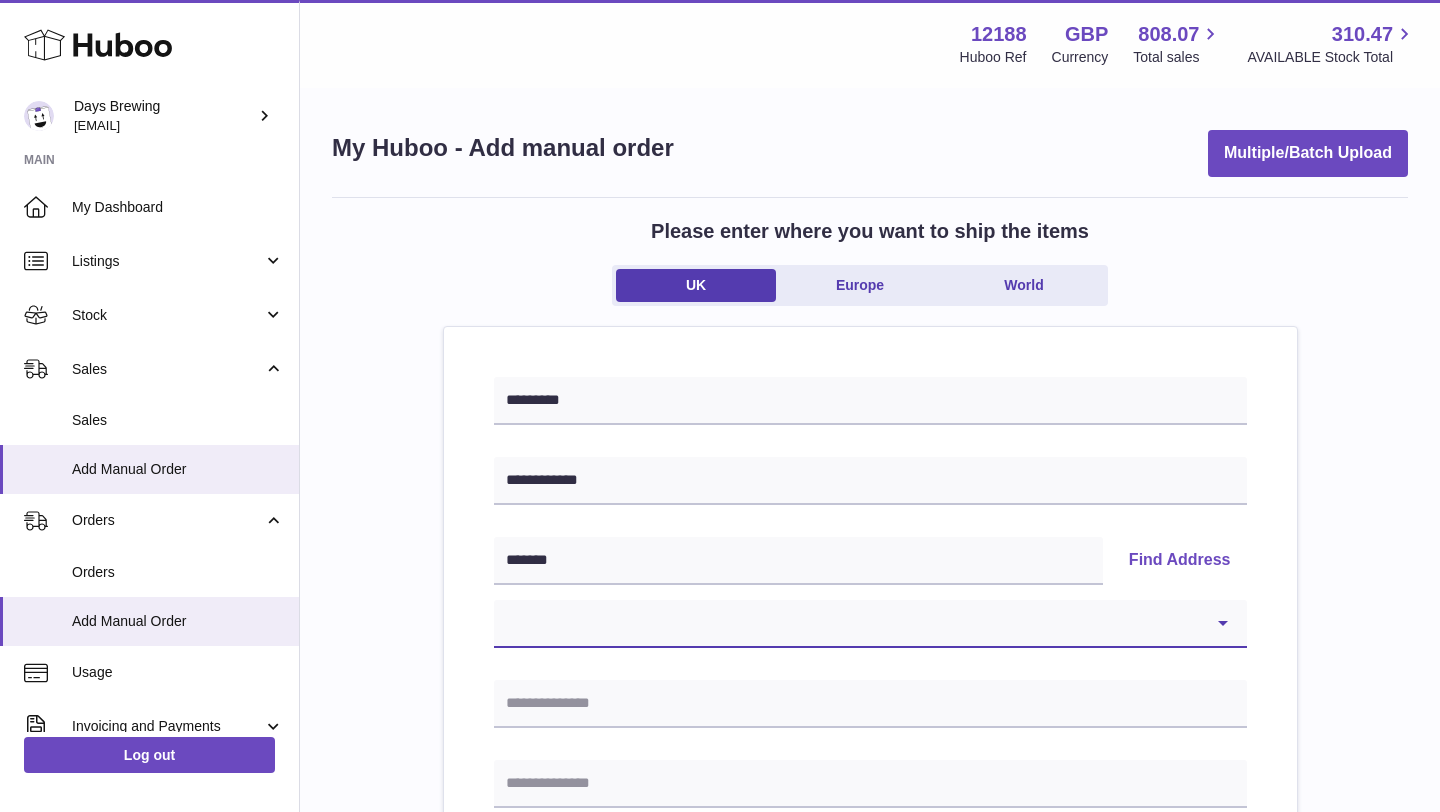 select on "**" 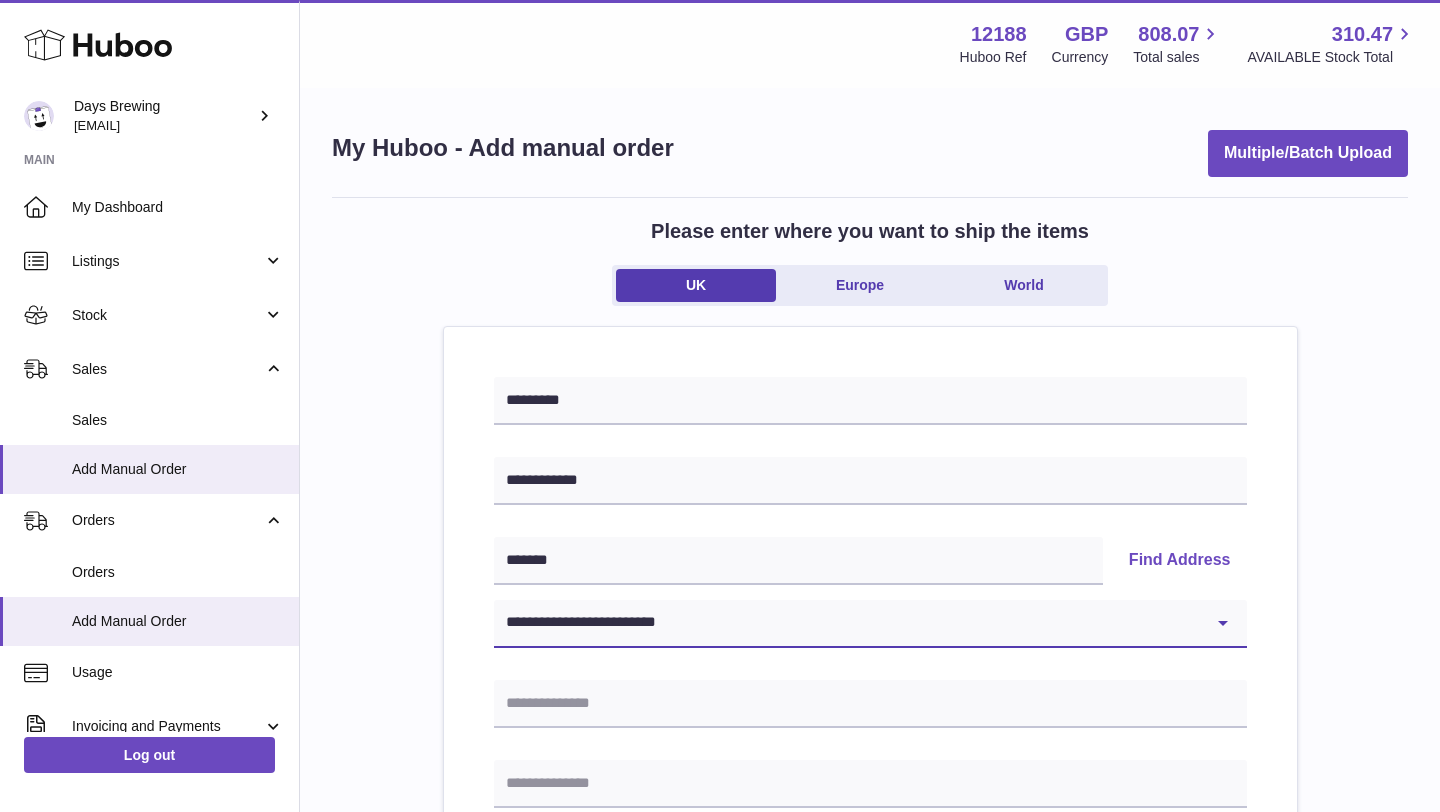 type on "******" 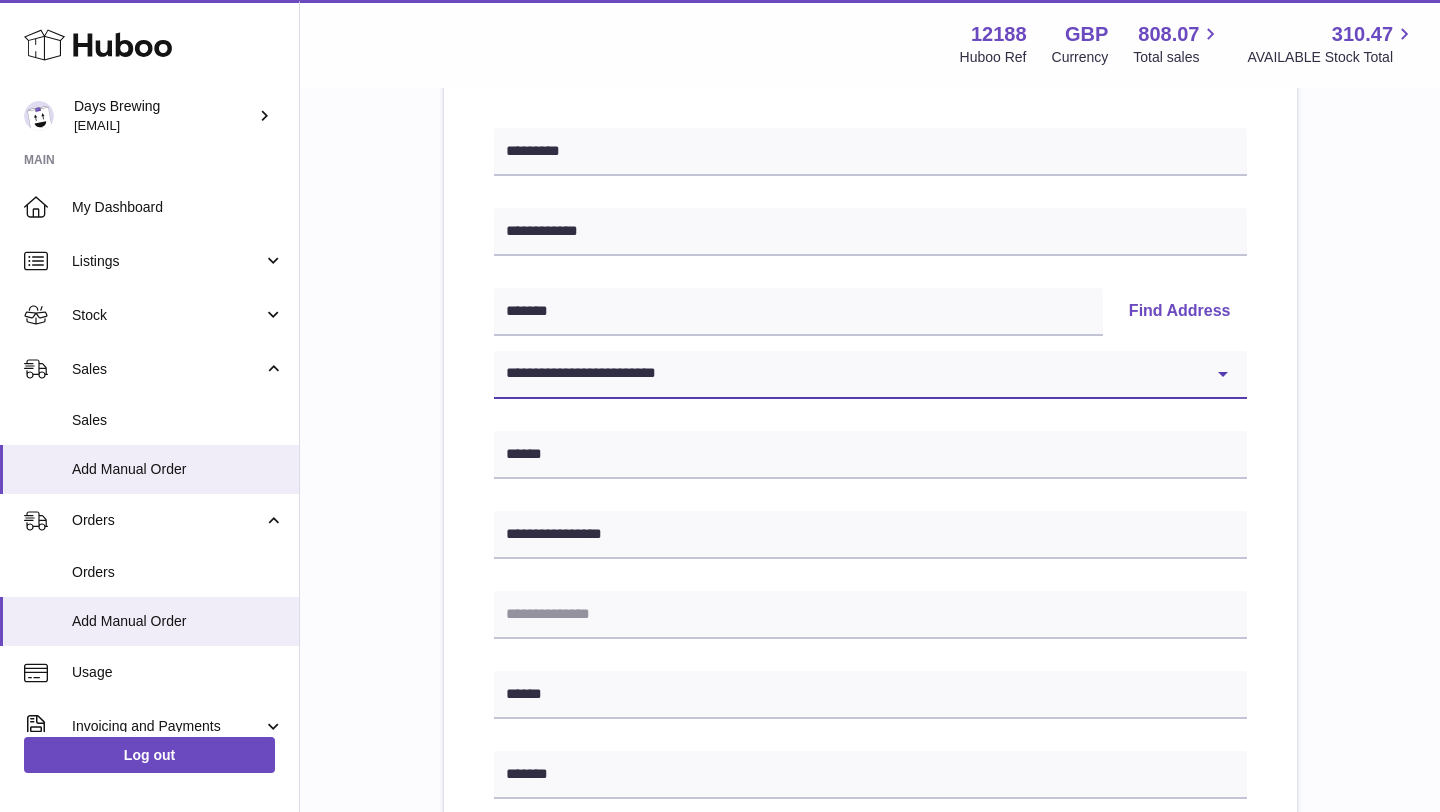 scroll, scrollTop: 258, scrollLeft: 0, axis: vertical 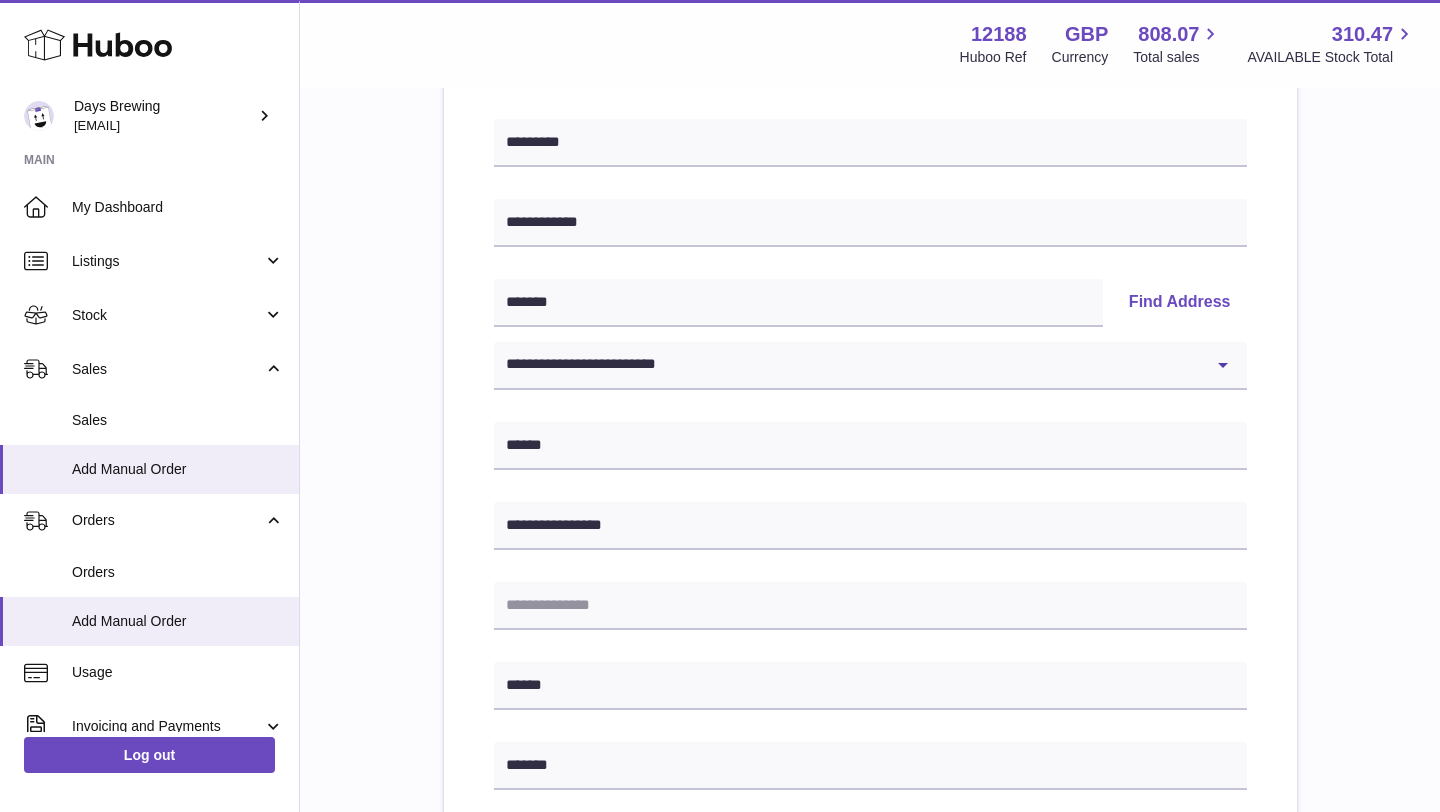 click on "**********" at bounding box center [870, 667] 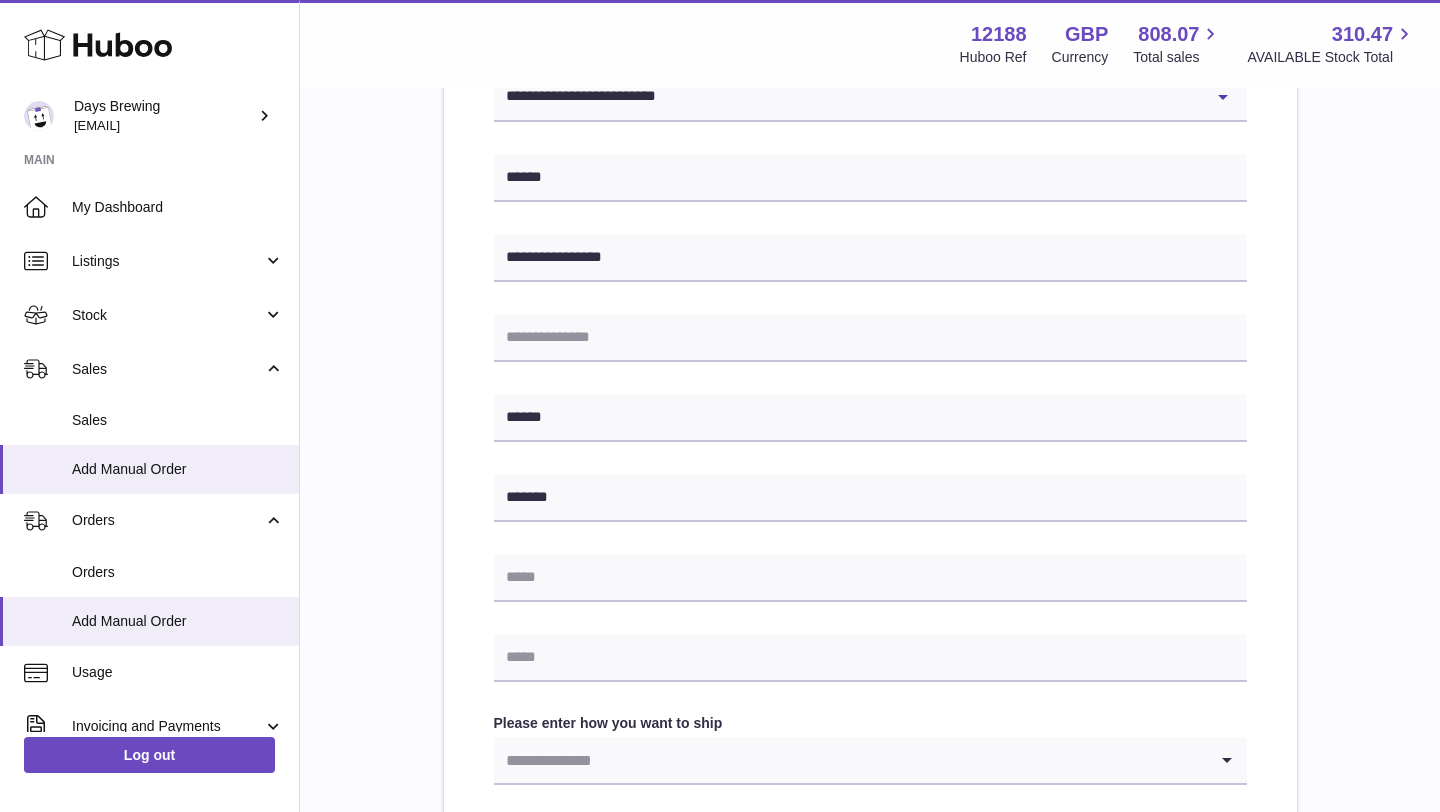 scroll, scrollTop: 546, scrollLeft: 0, axis: vertical 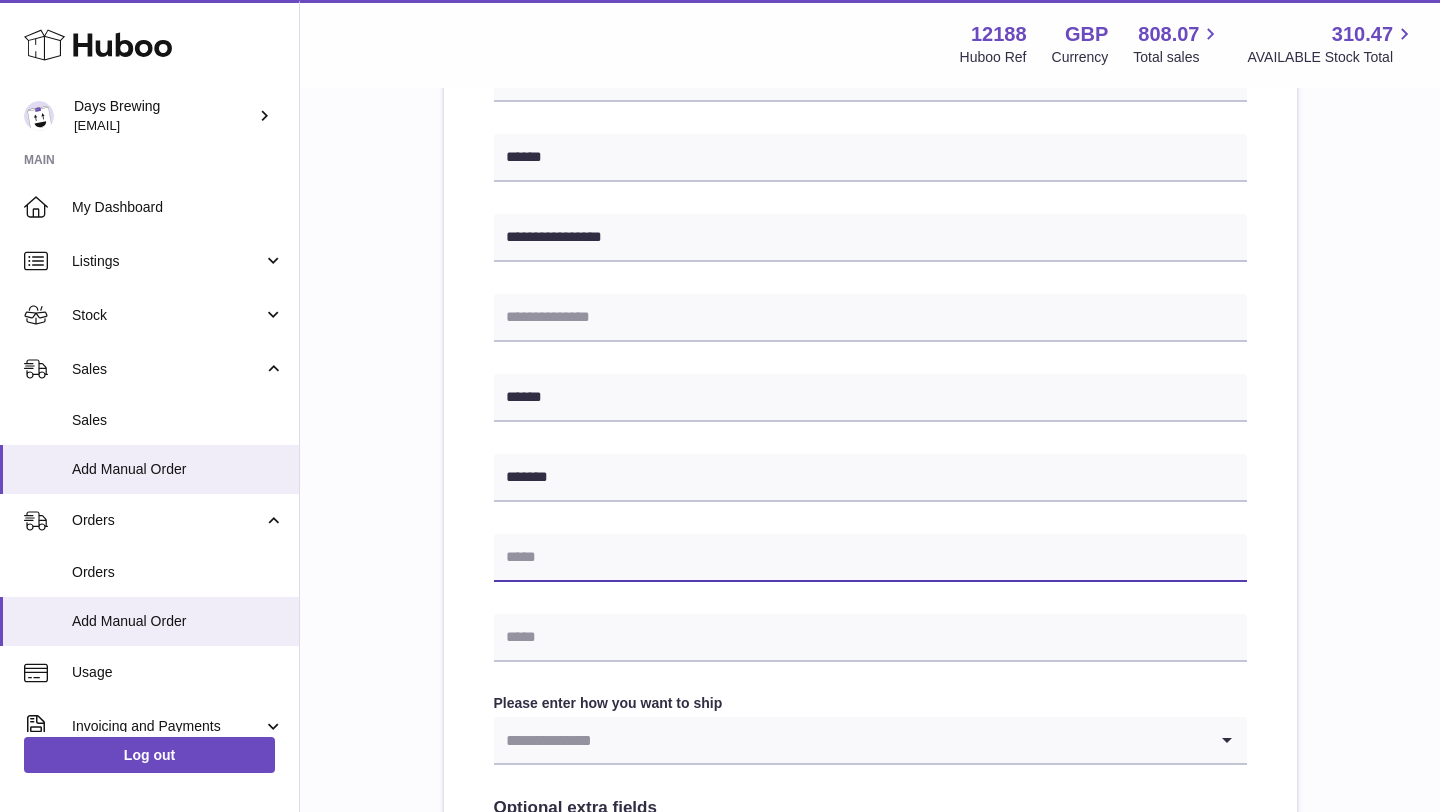 click at bounding box center (870, 558) 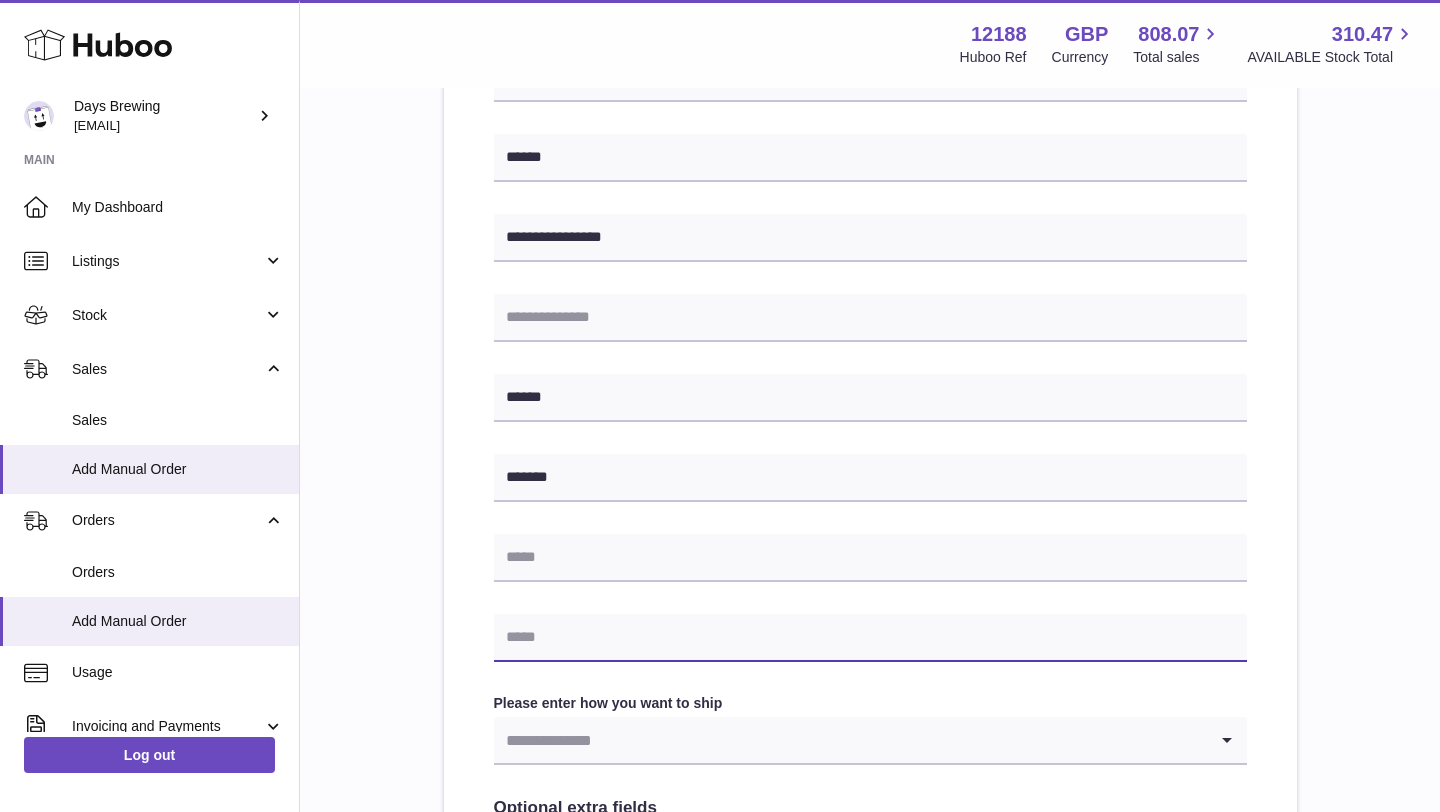 click at bounding box center (870, 638) 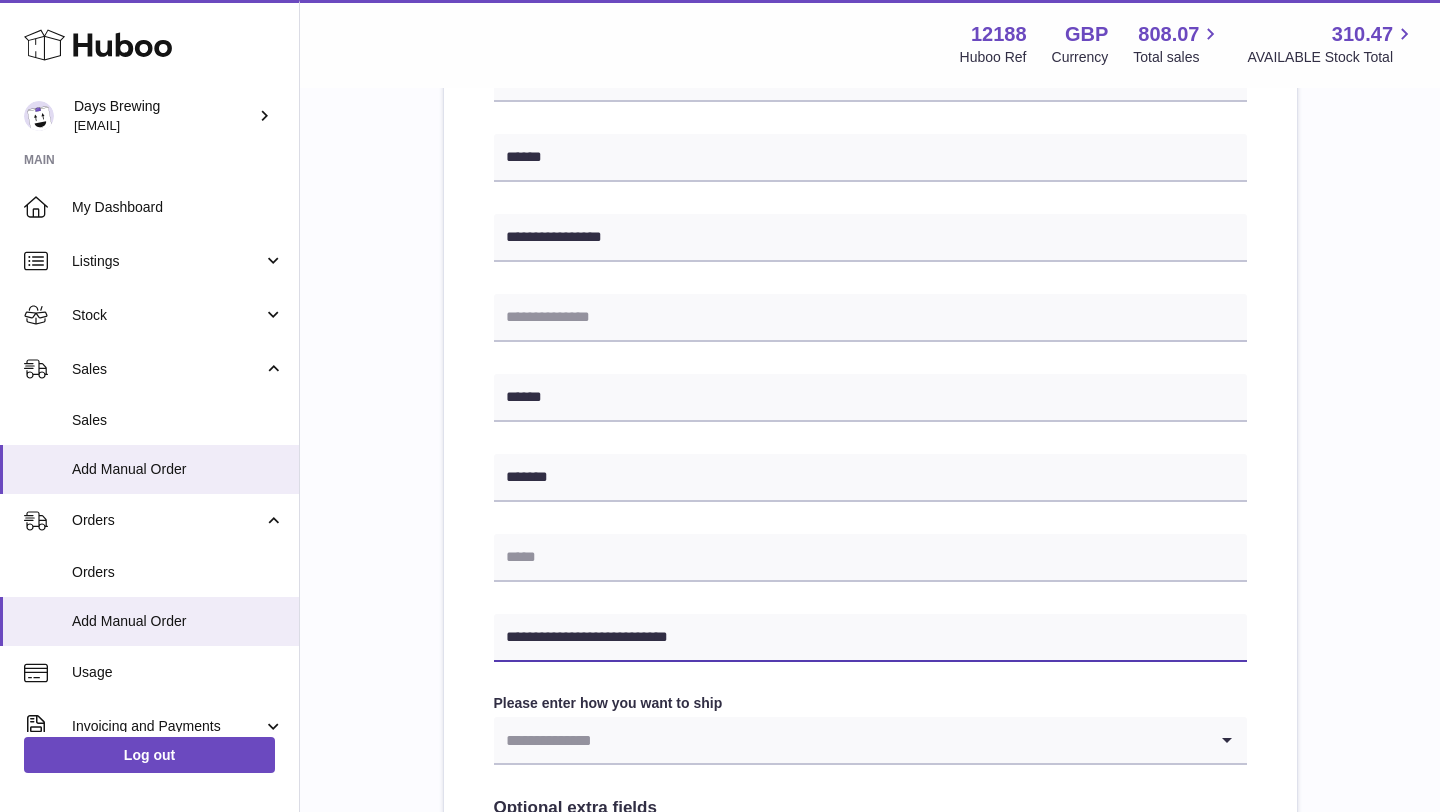 click on "**********" at bounding box center (870, 638) 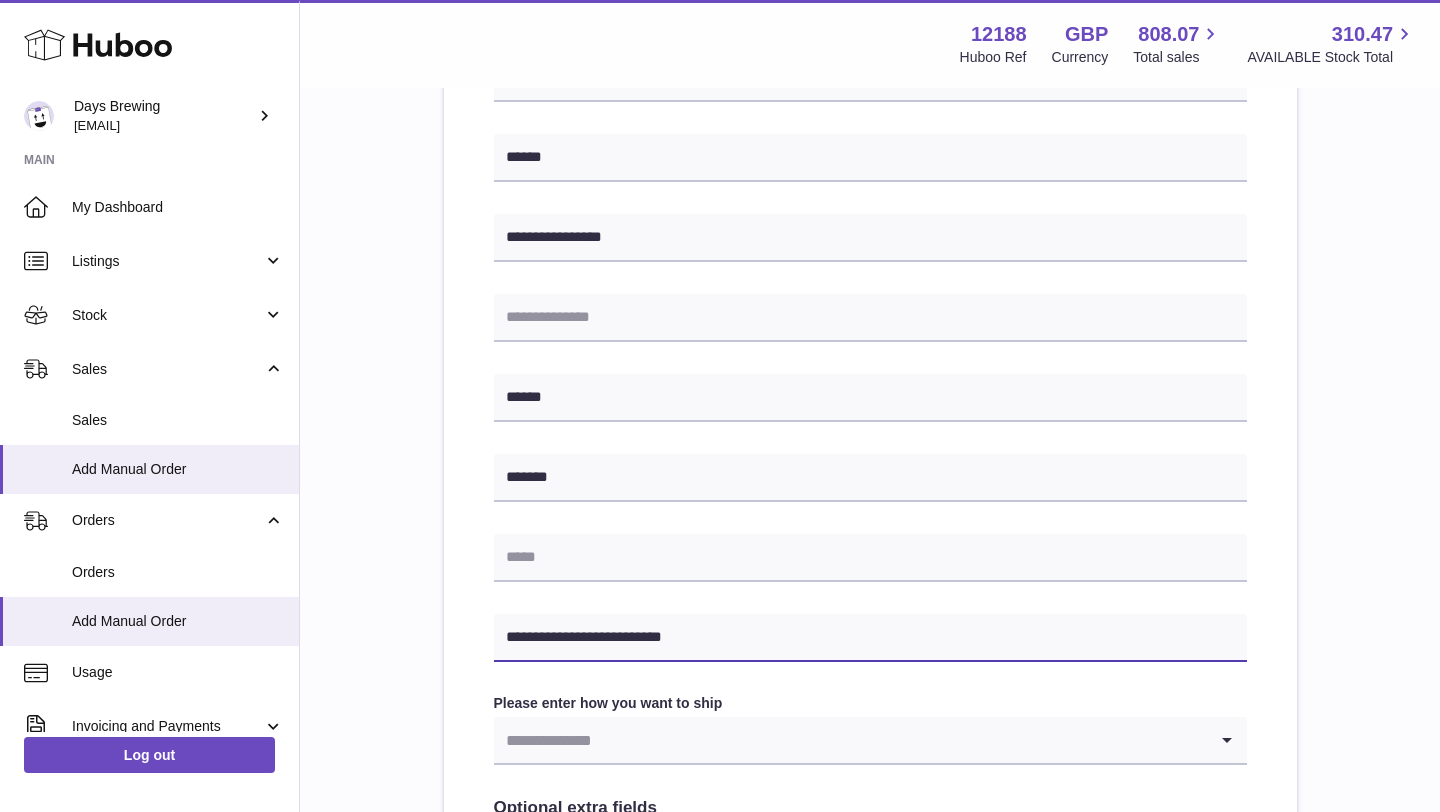 type on "**********" 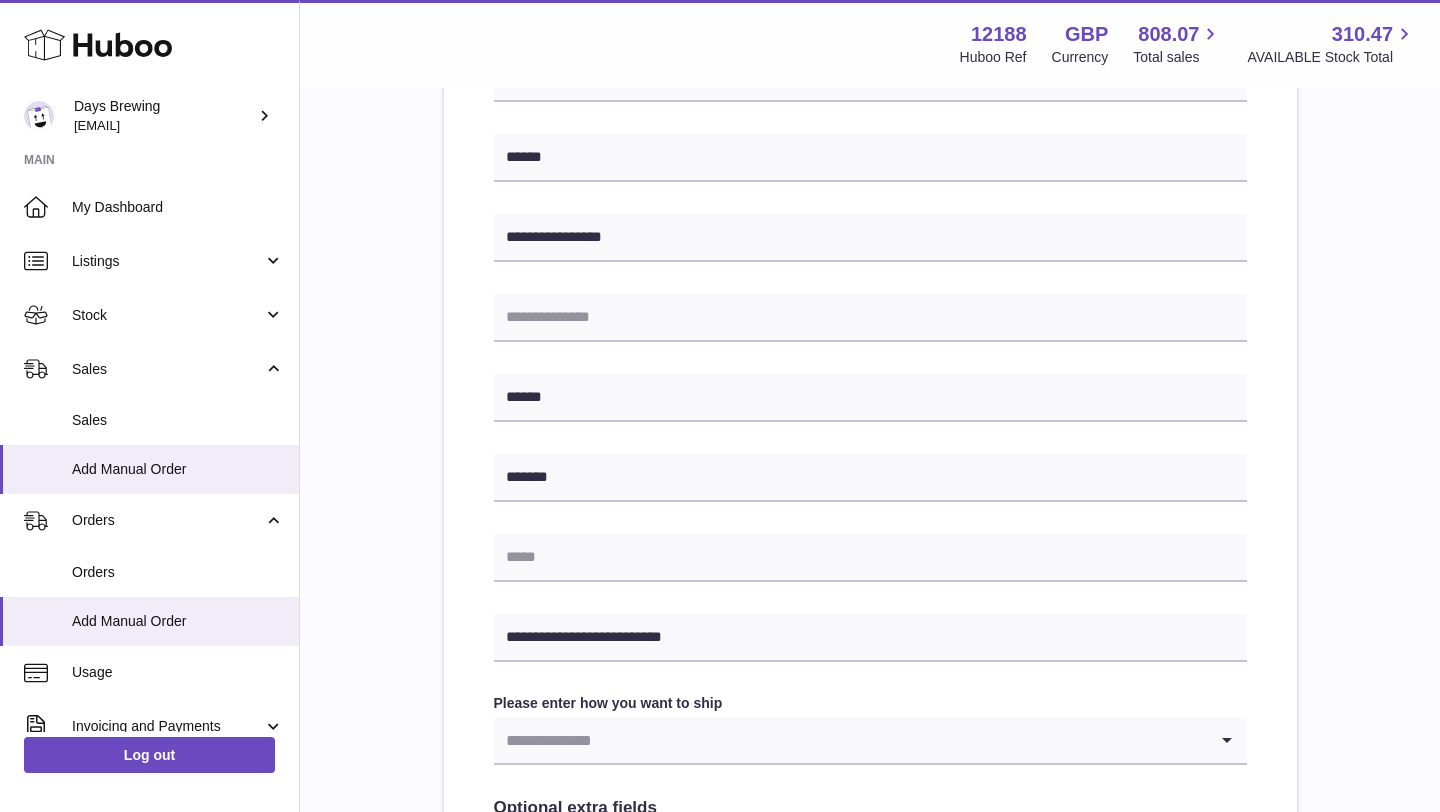 click at bounding box center [850, 740] 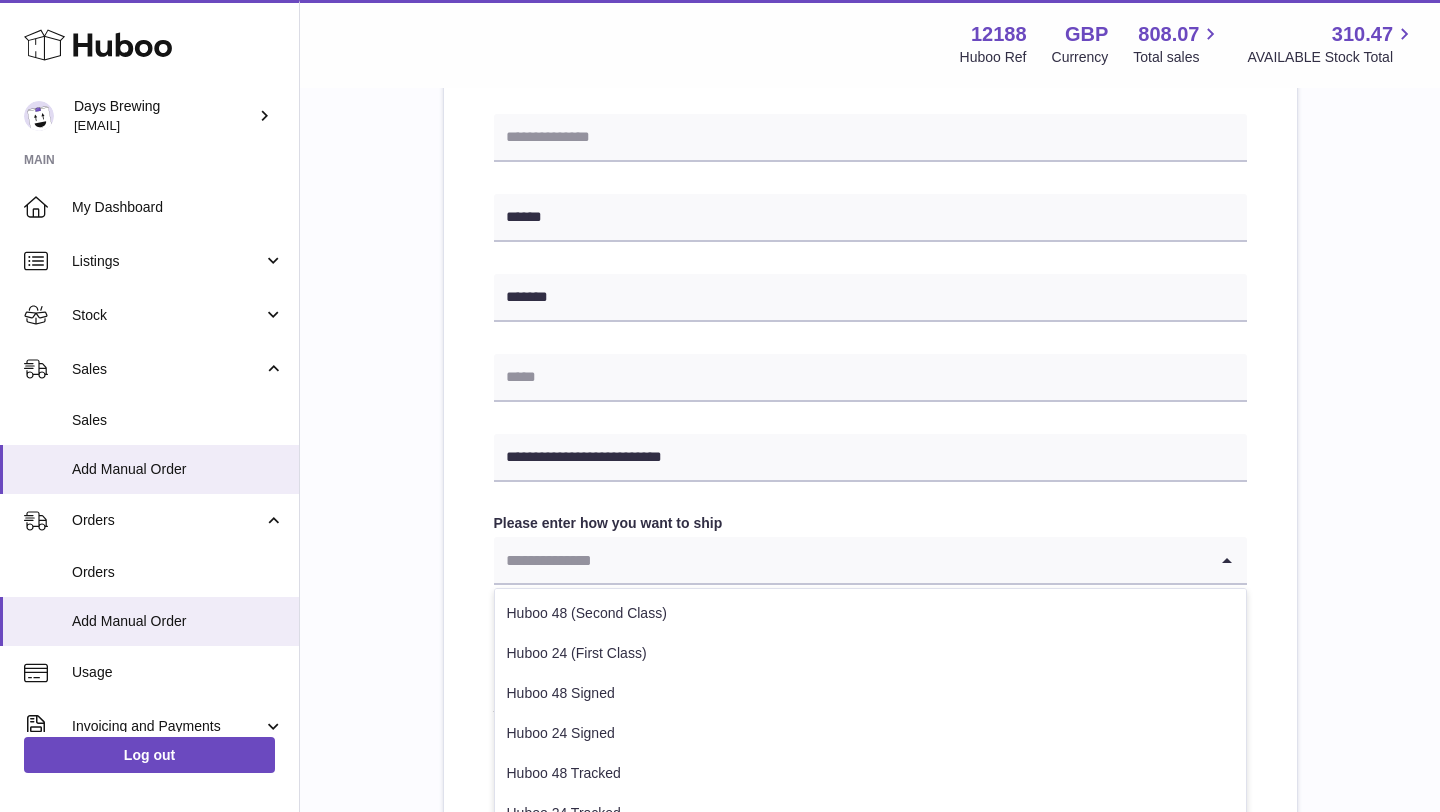 scroll, scrollTop: 741, scrollLeft: 0, axis: vertical 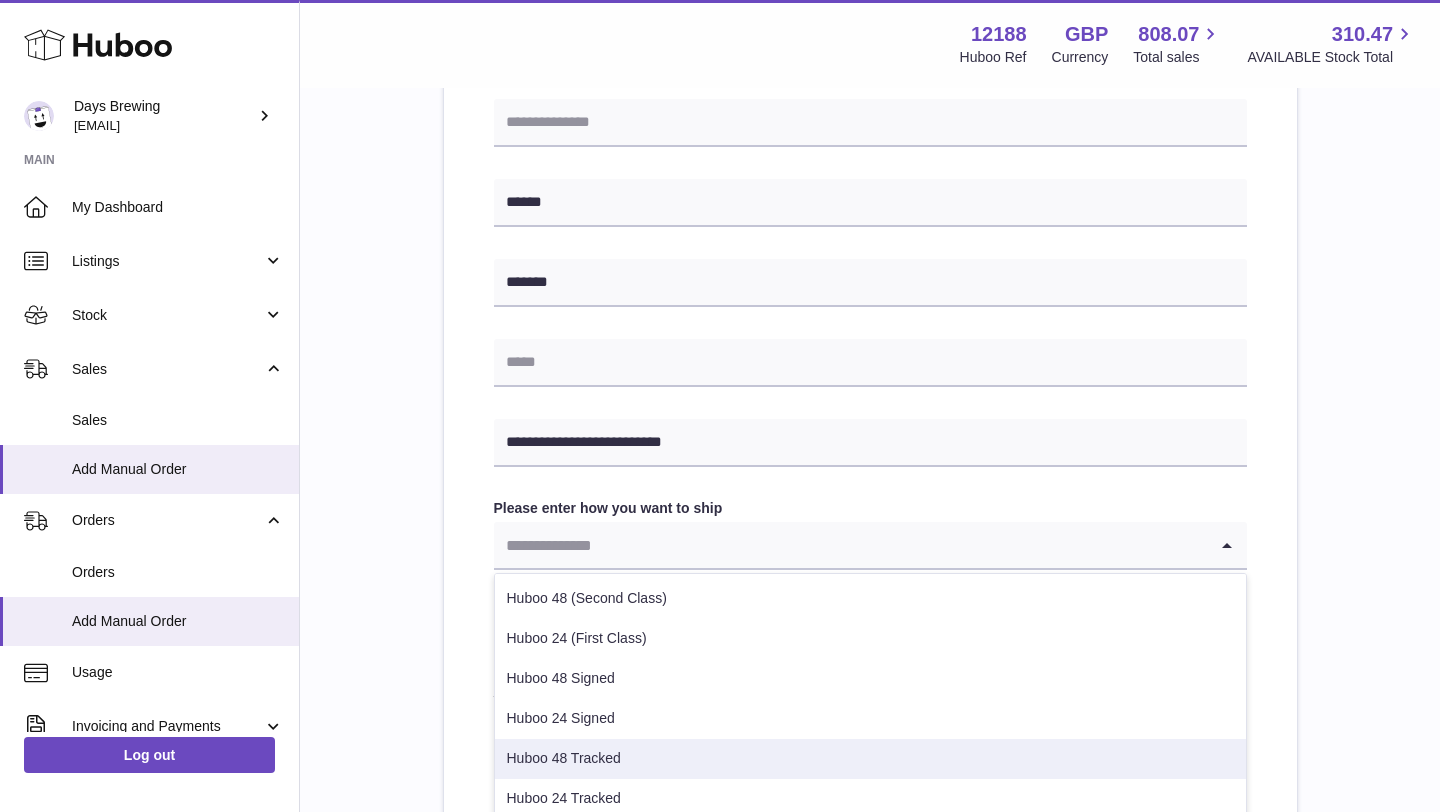 click on "Huboo 48 Tracked" at bounding box center (870, 759) 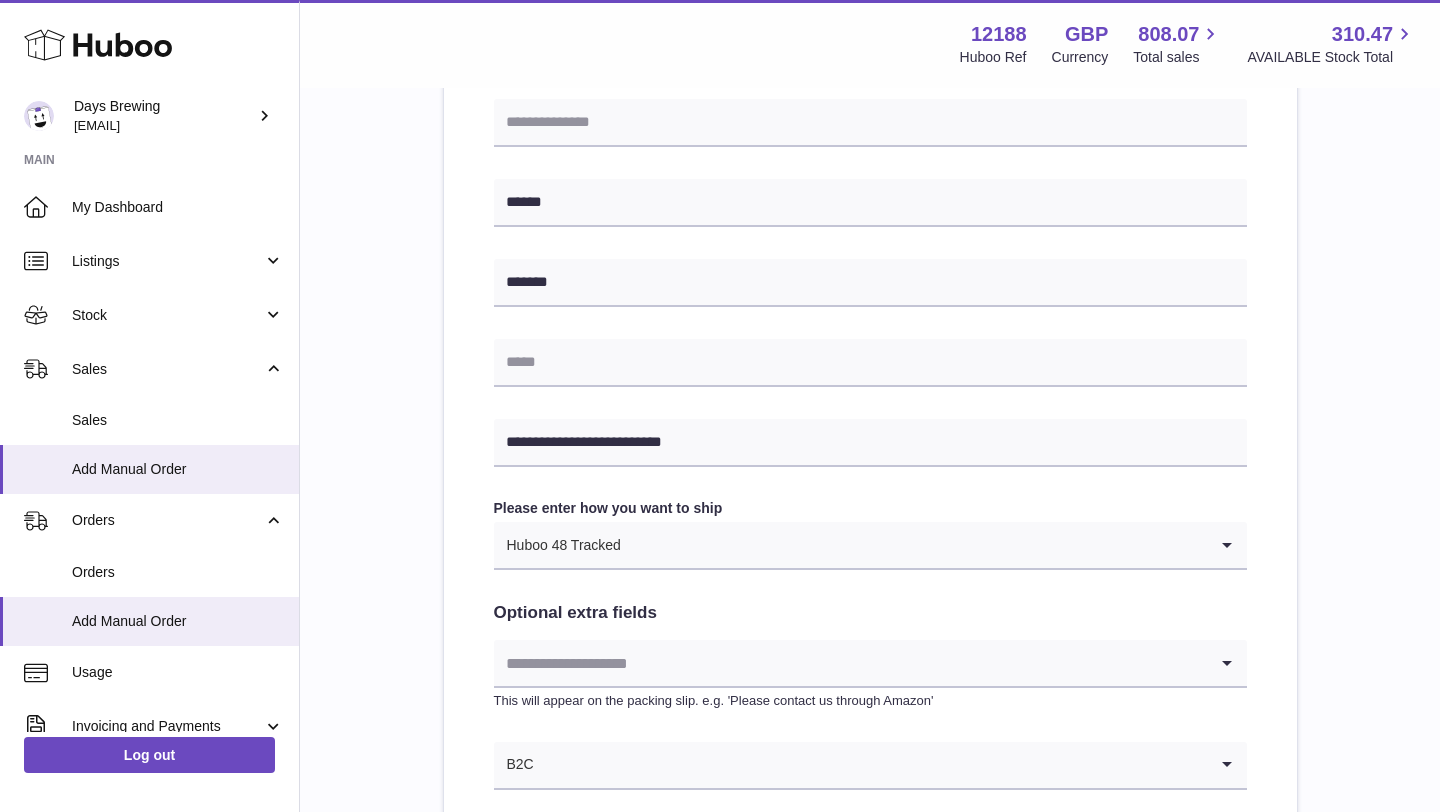 scroll, scrollTop: 998, scrollLeft: 0, axis: vertical 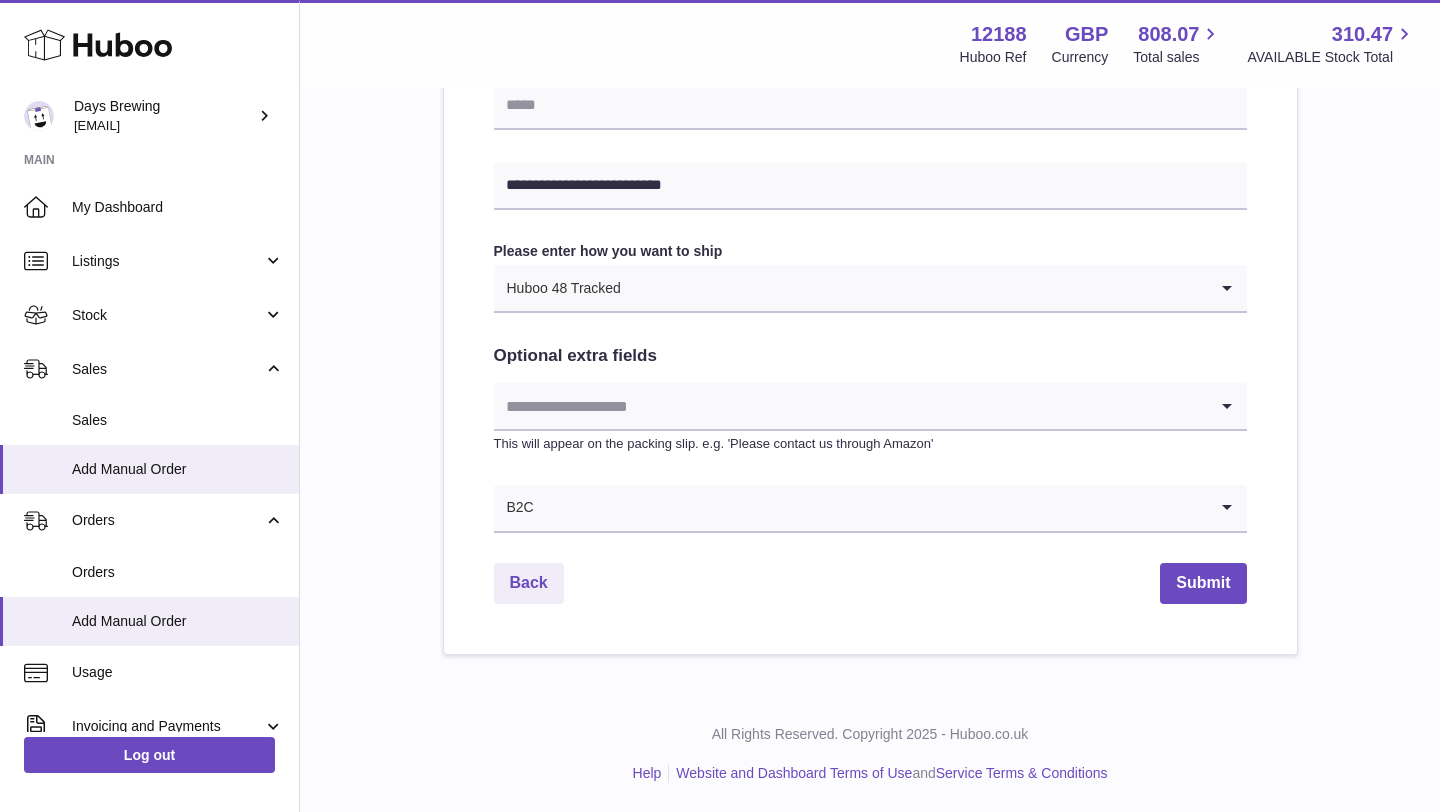 click on "**********" at bounding box center [870, -9] 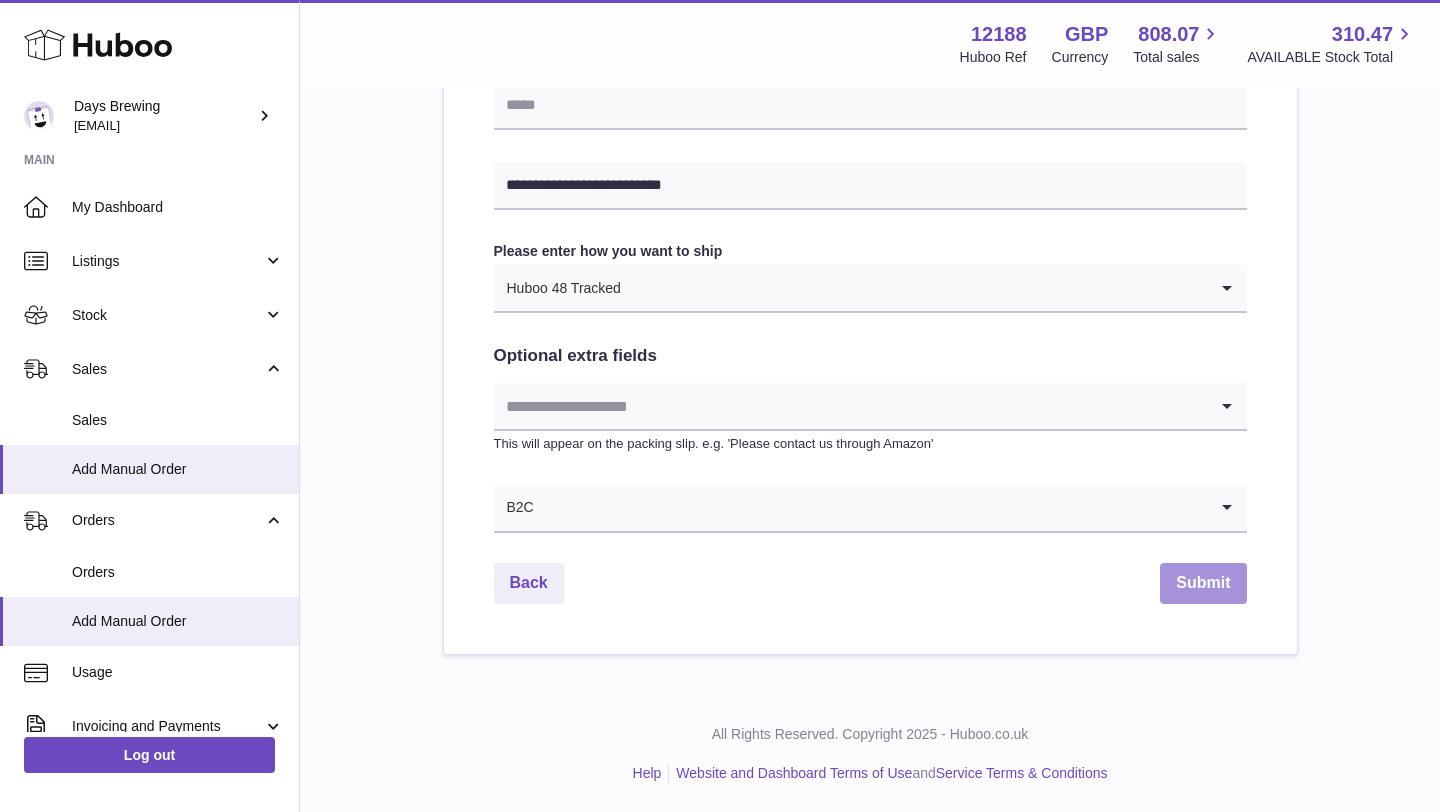 click on "Submit" at bounding box center [1203, 583] 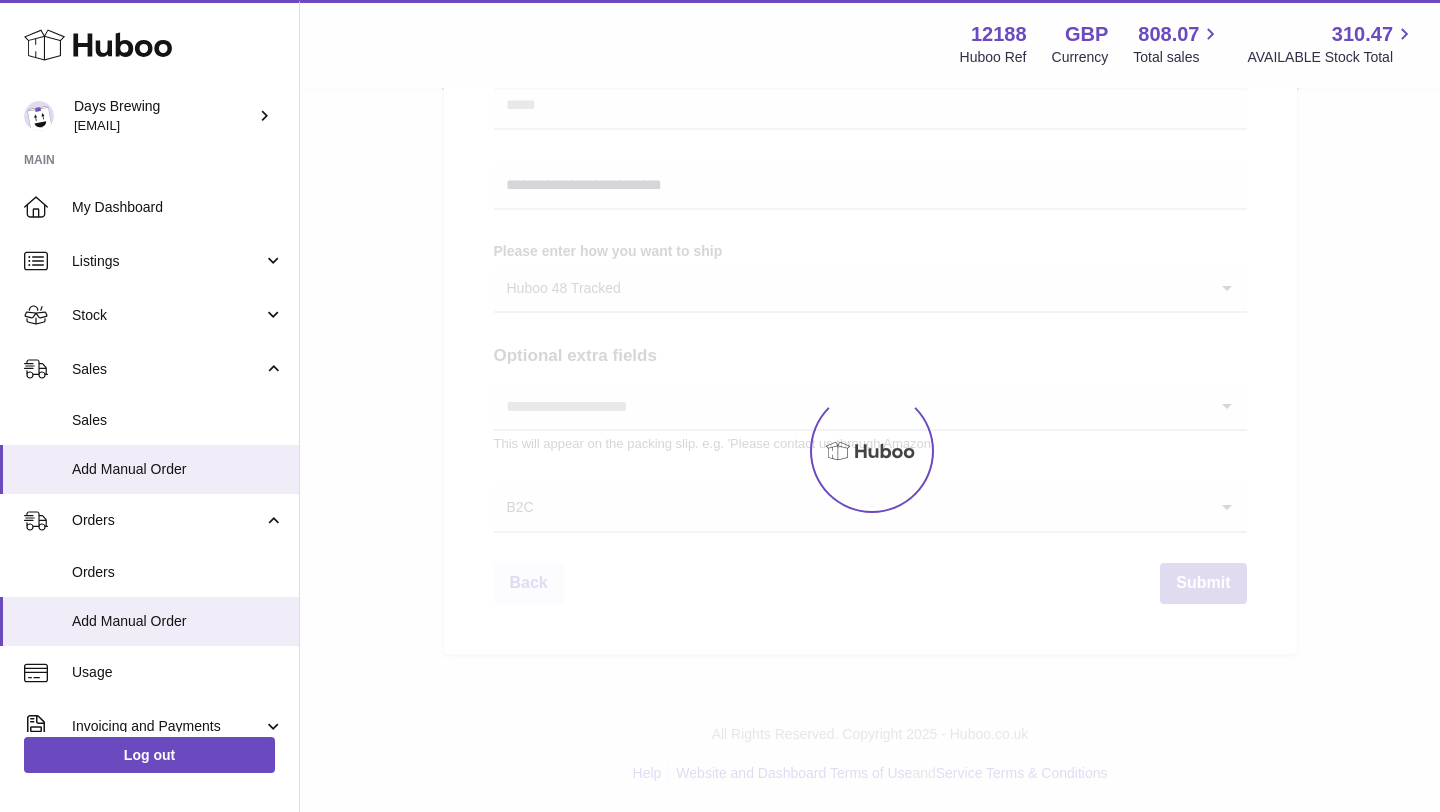 scroll, scrollTop: 0, scrollLeft: 0, axis: both 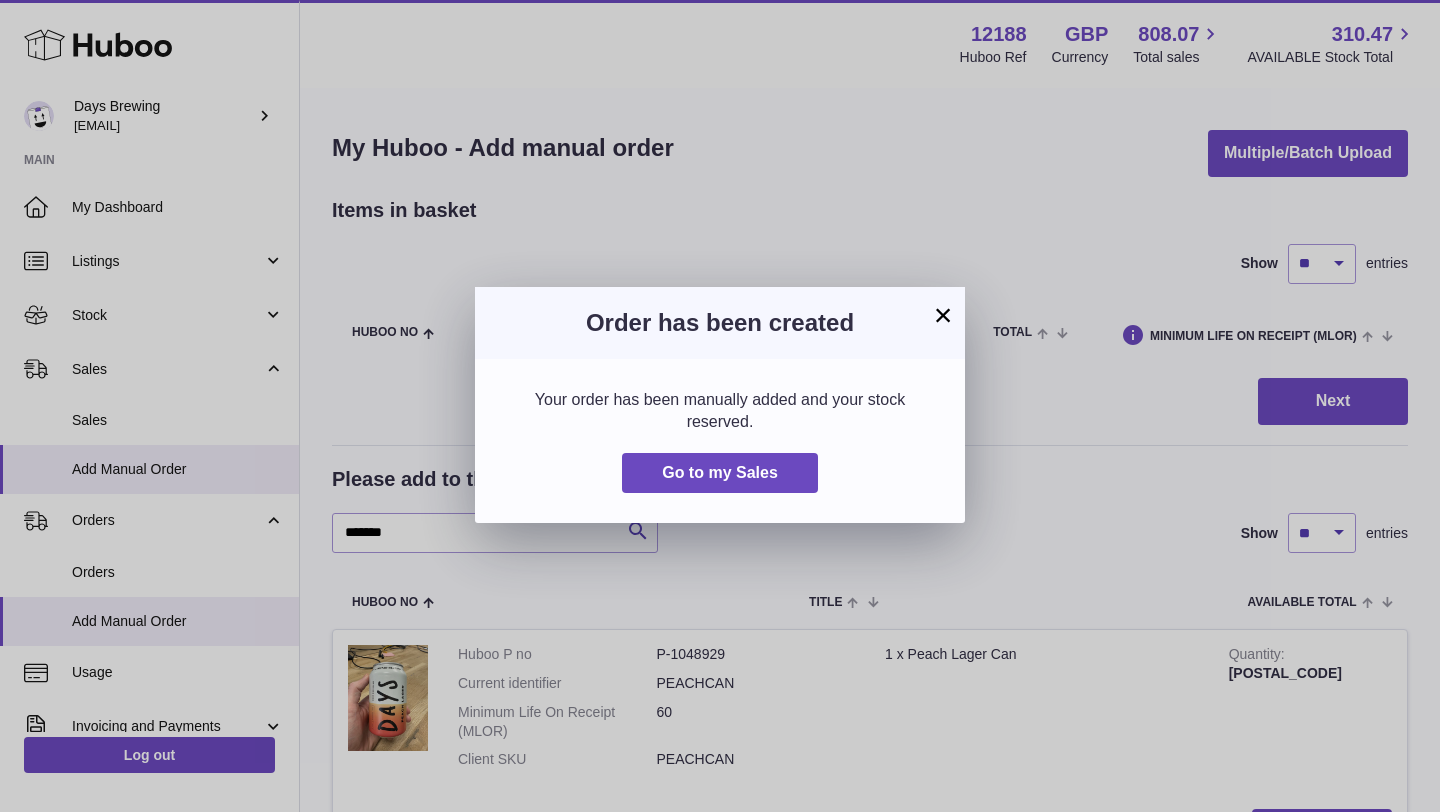click on "×" at bounding box center (943, 315) 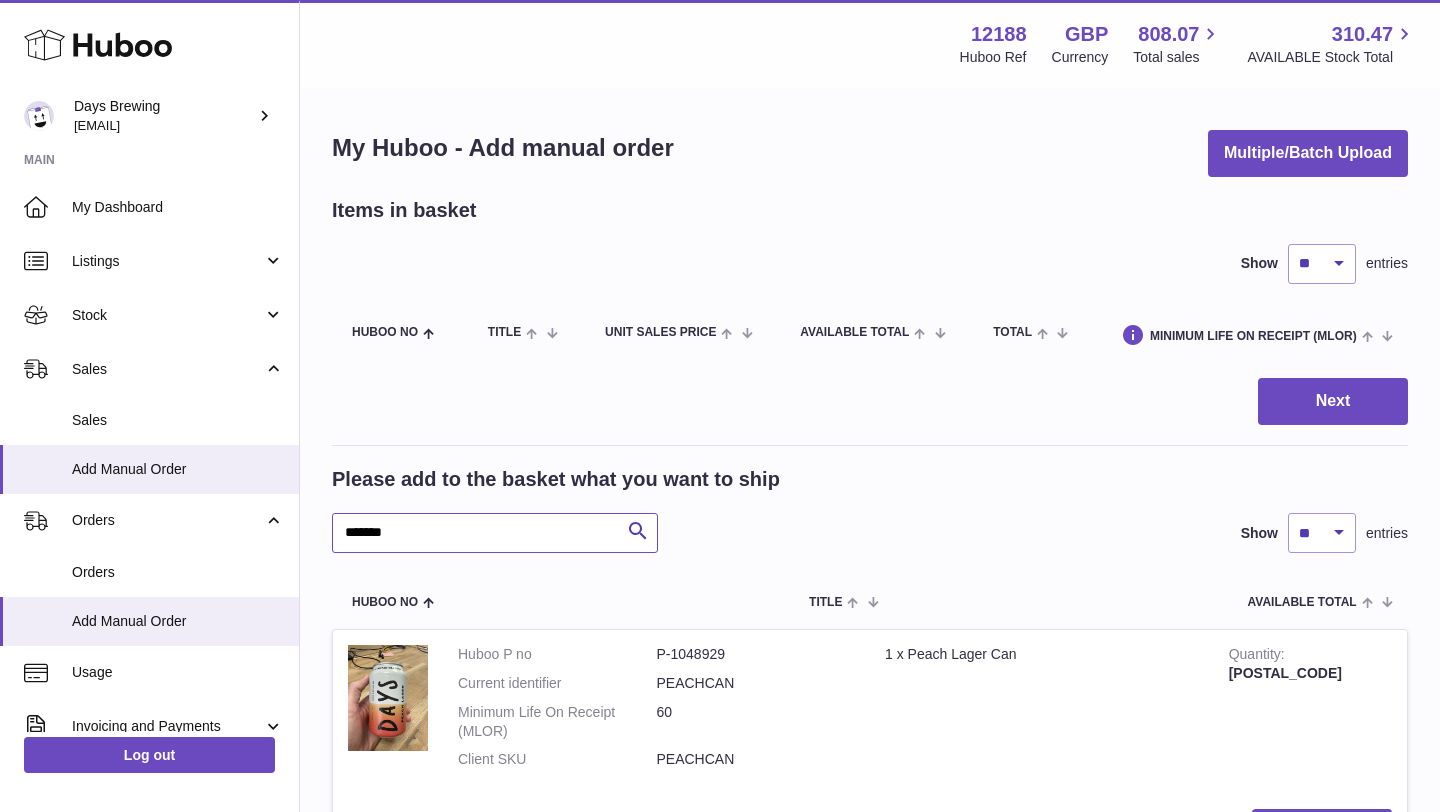 click on "*******" at bounding box center (495, 533) 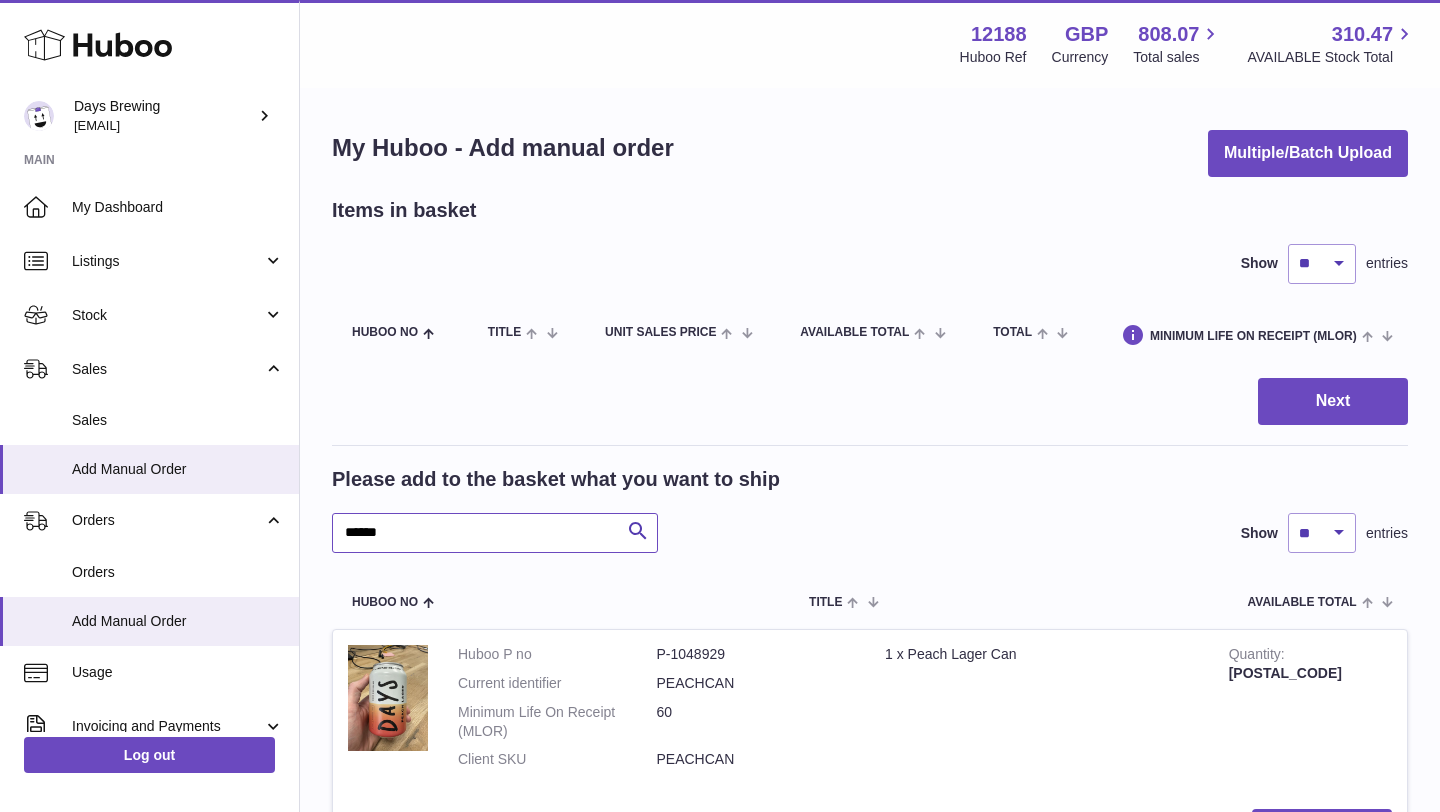 type on "******" 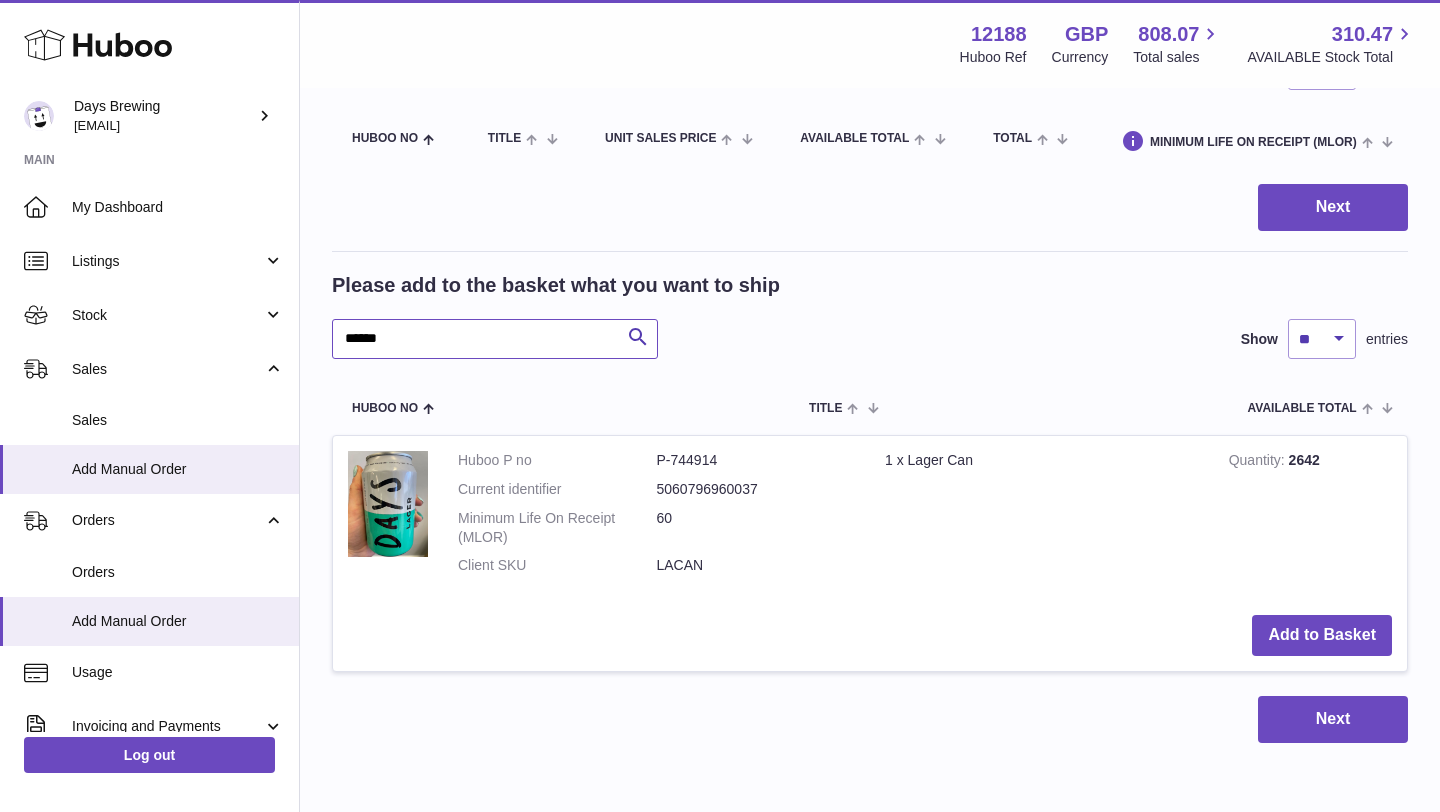 scroll, scrollTop: 197, scrollLeft: 0, axis: vertical 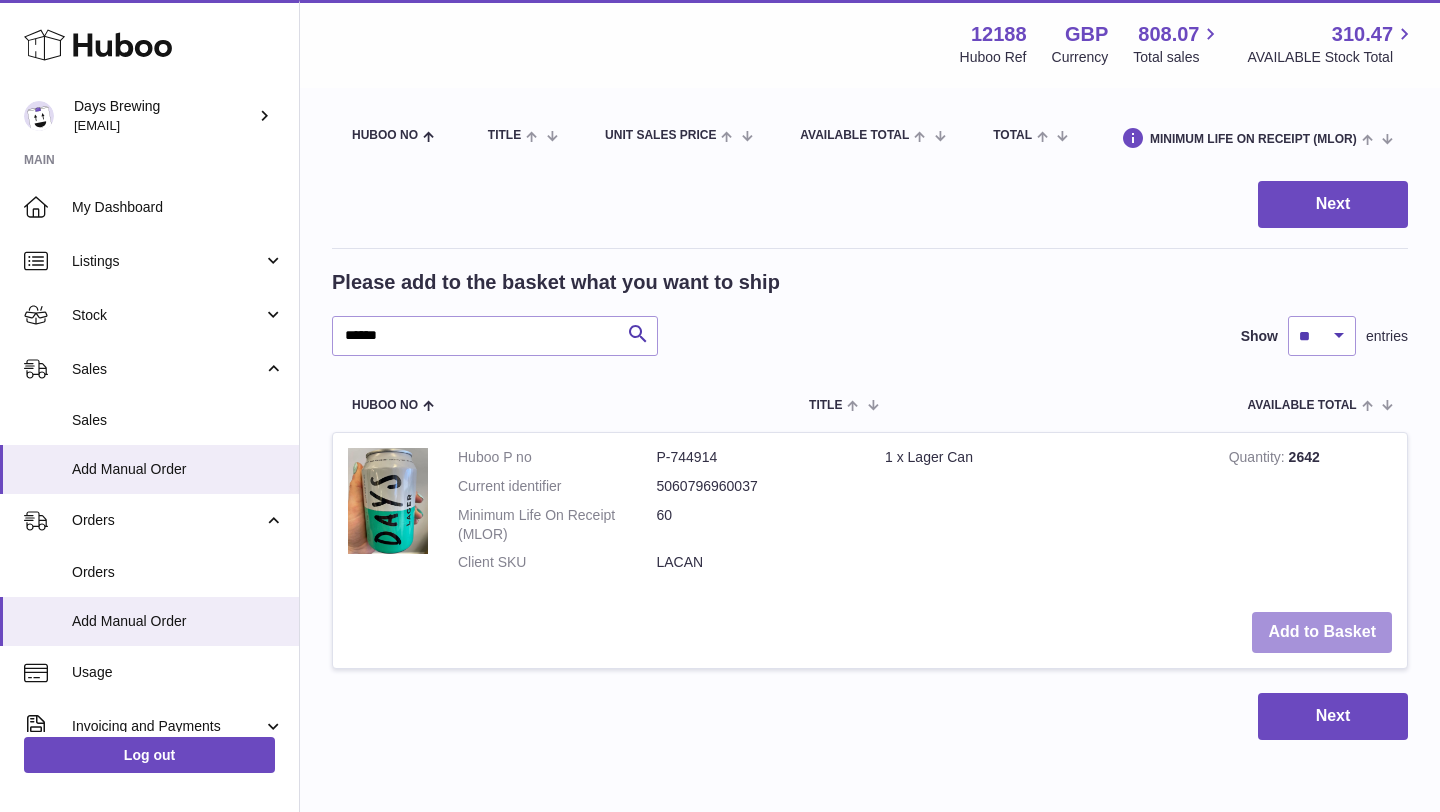 click on "Add to Basket" at bounding box center [1322, 632] 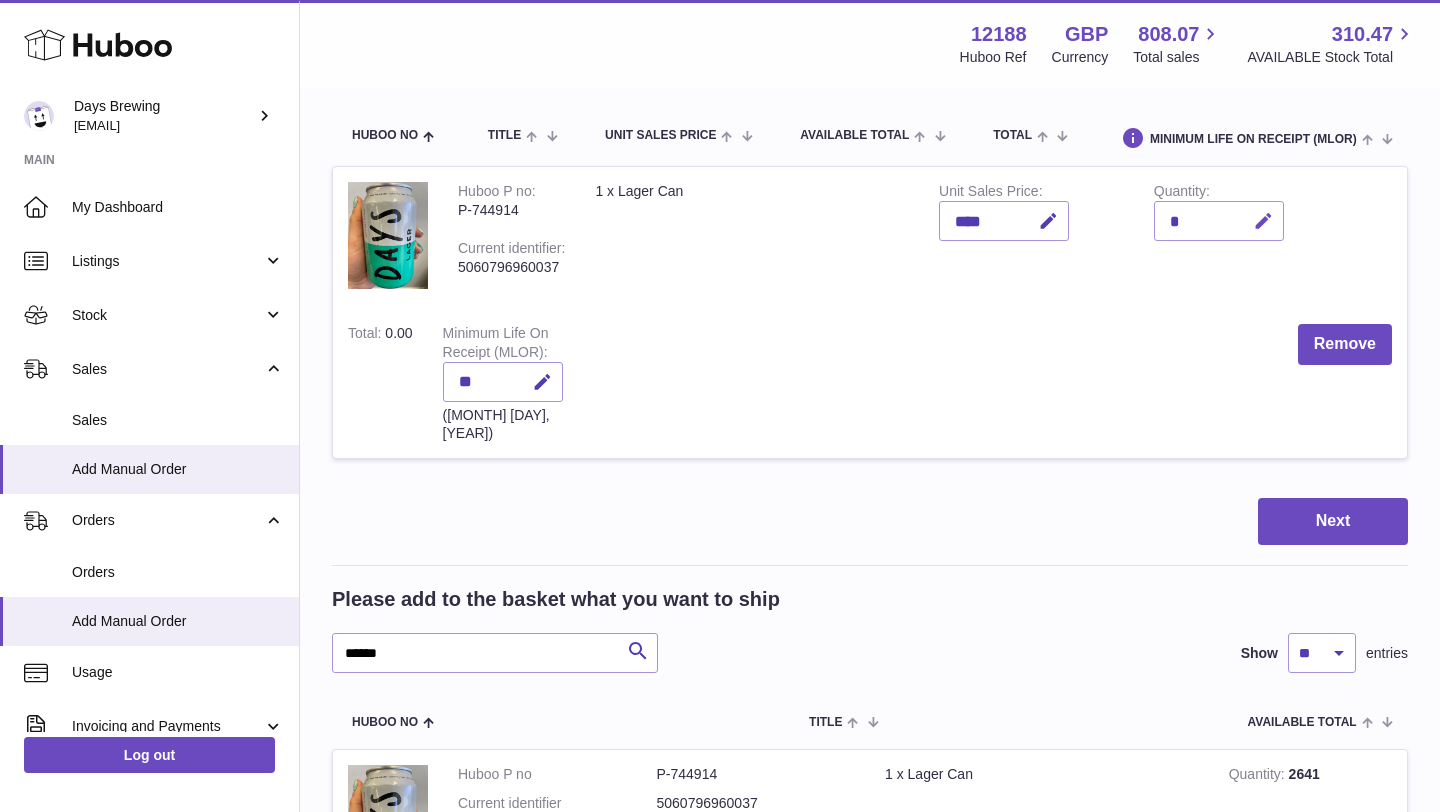 click at bounding box center [1263, 221] 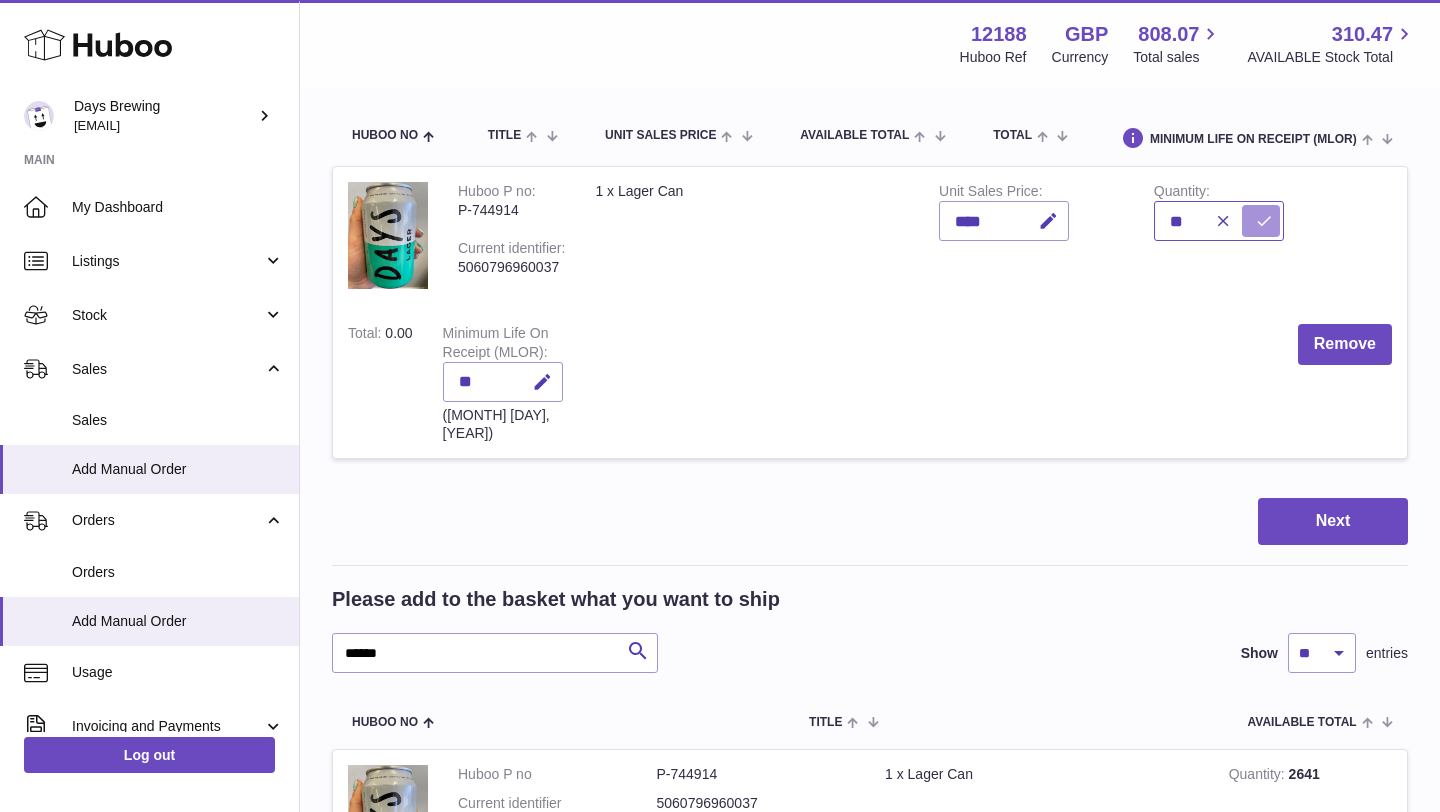 type on "**" 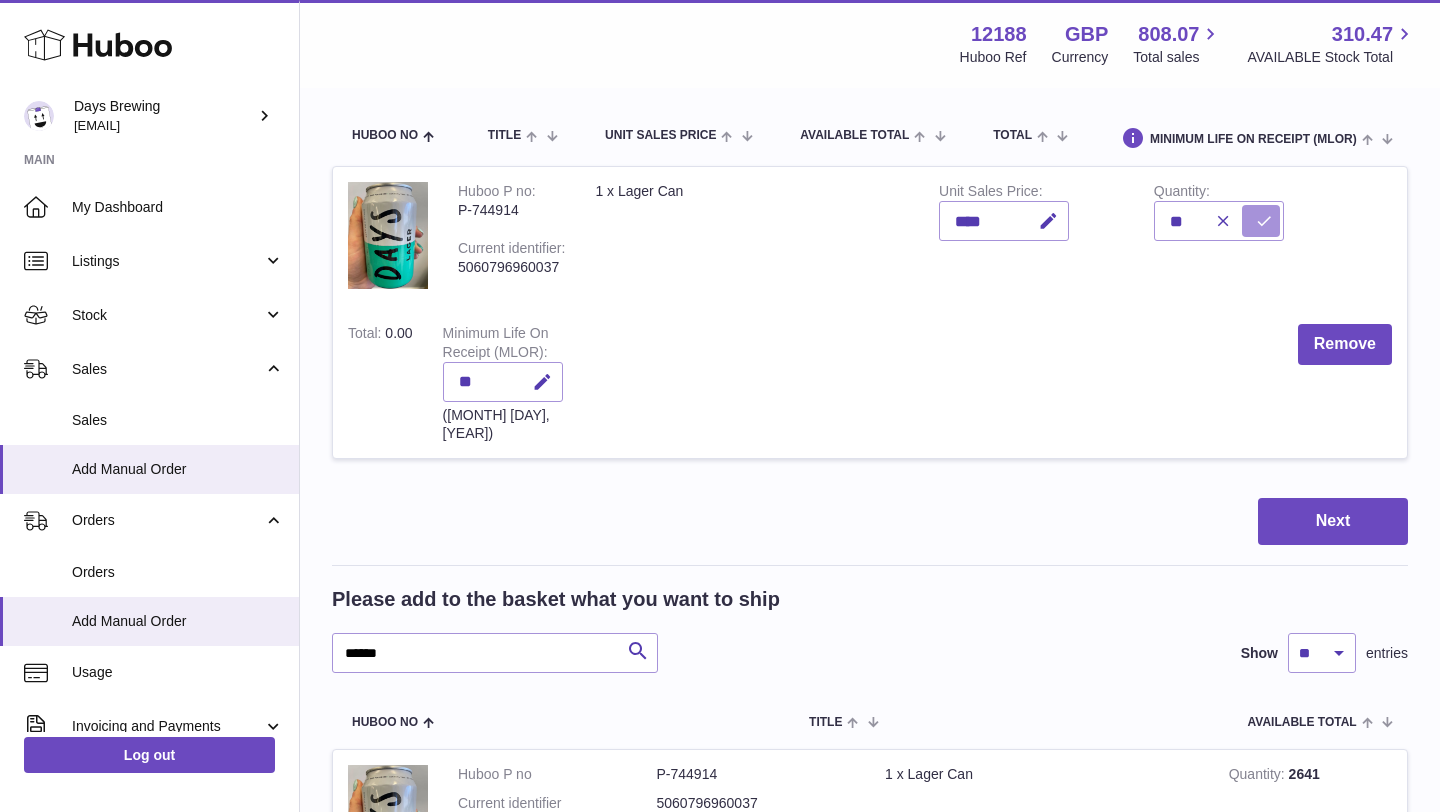 click at bounding box center (1264, 221) 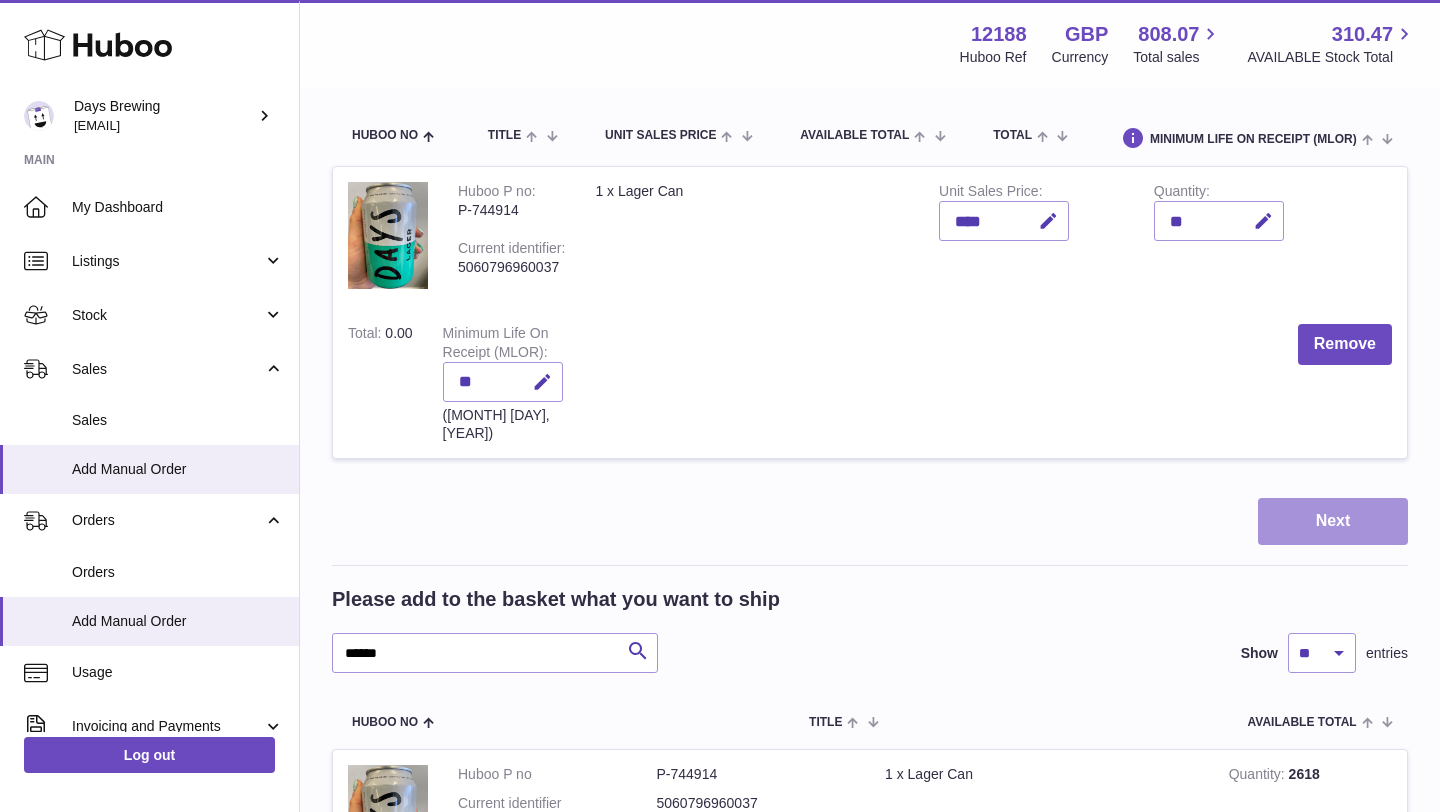 click on "Next" at bounding box center (1333, 521) 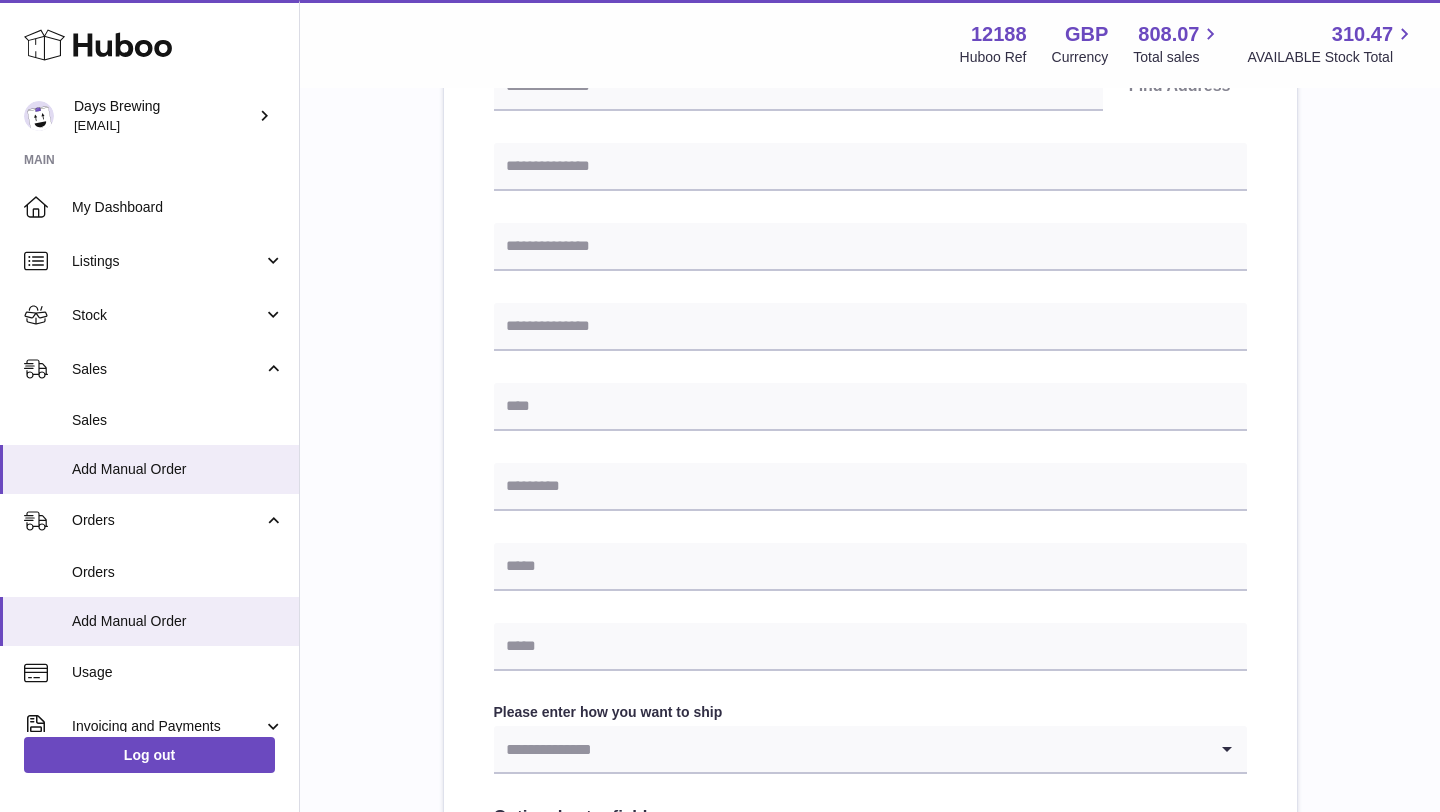 scroll, scrollTop: 0, scrollLeft: 0, axis: both 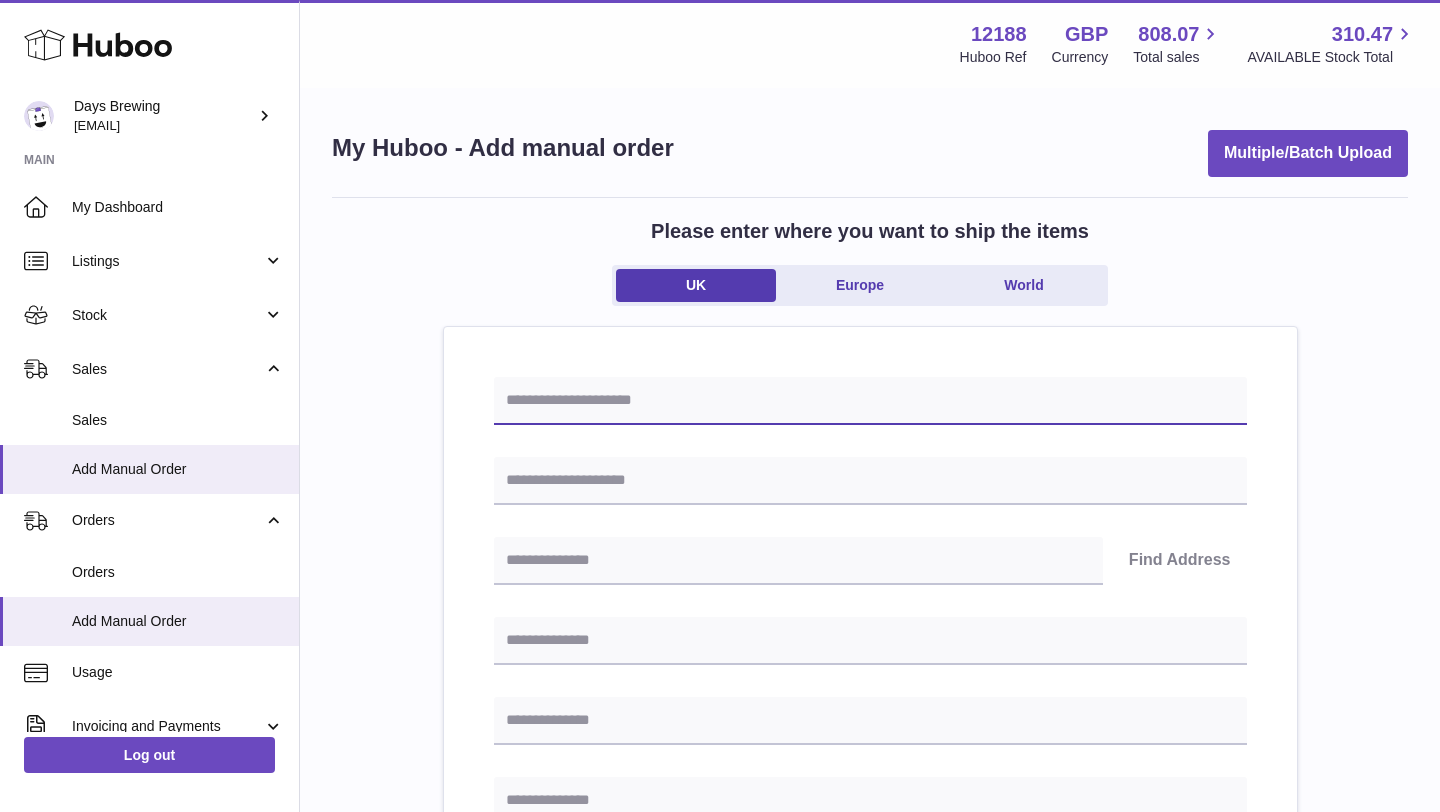 click at bounding box center (870, 401) 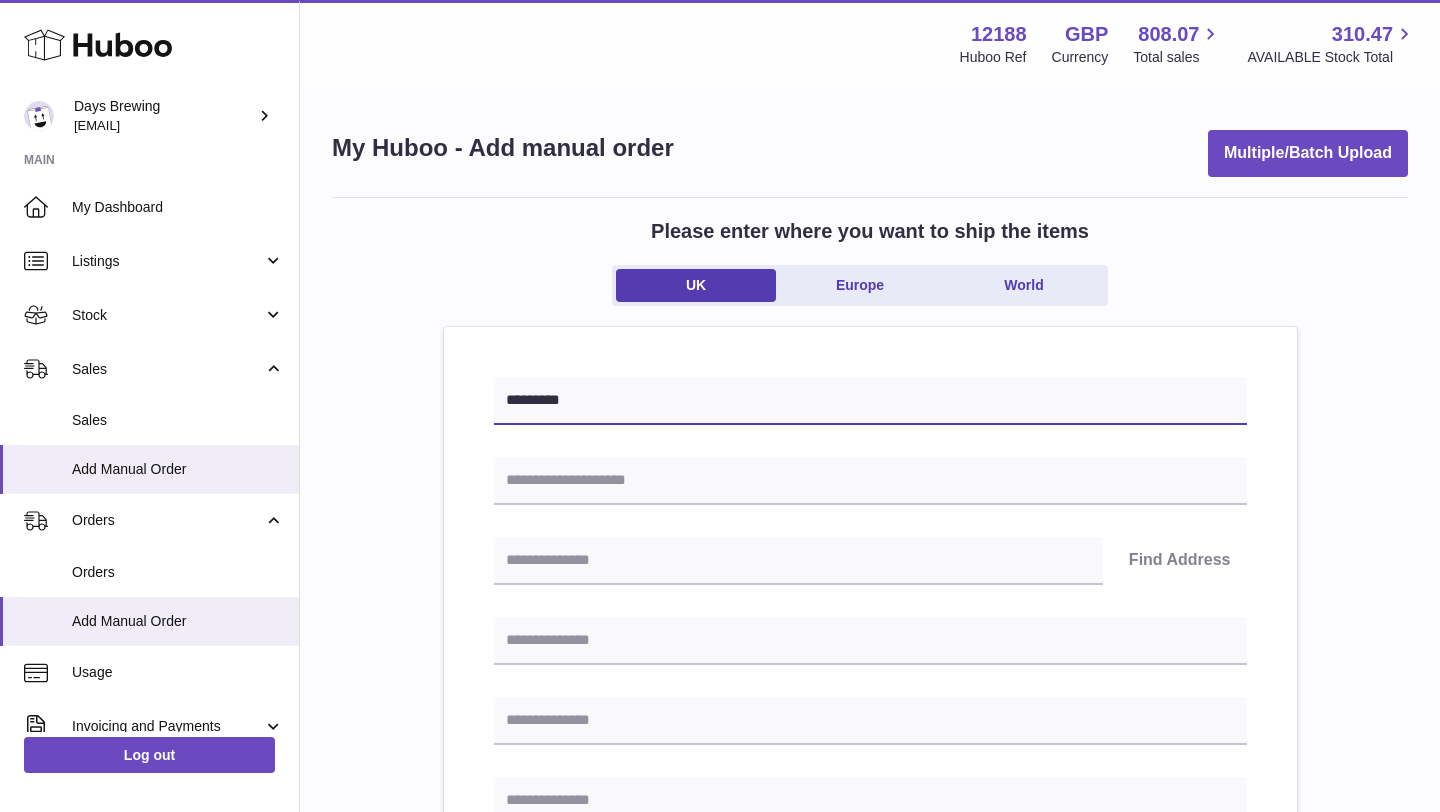type on "*********" 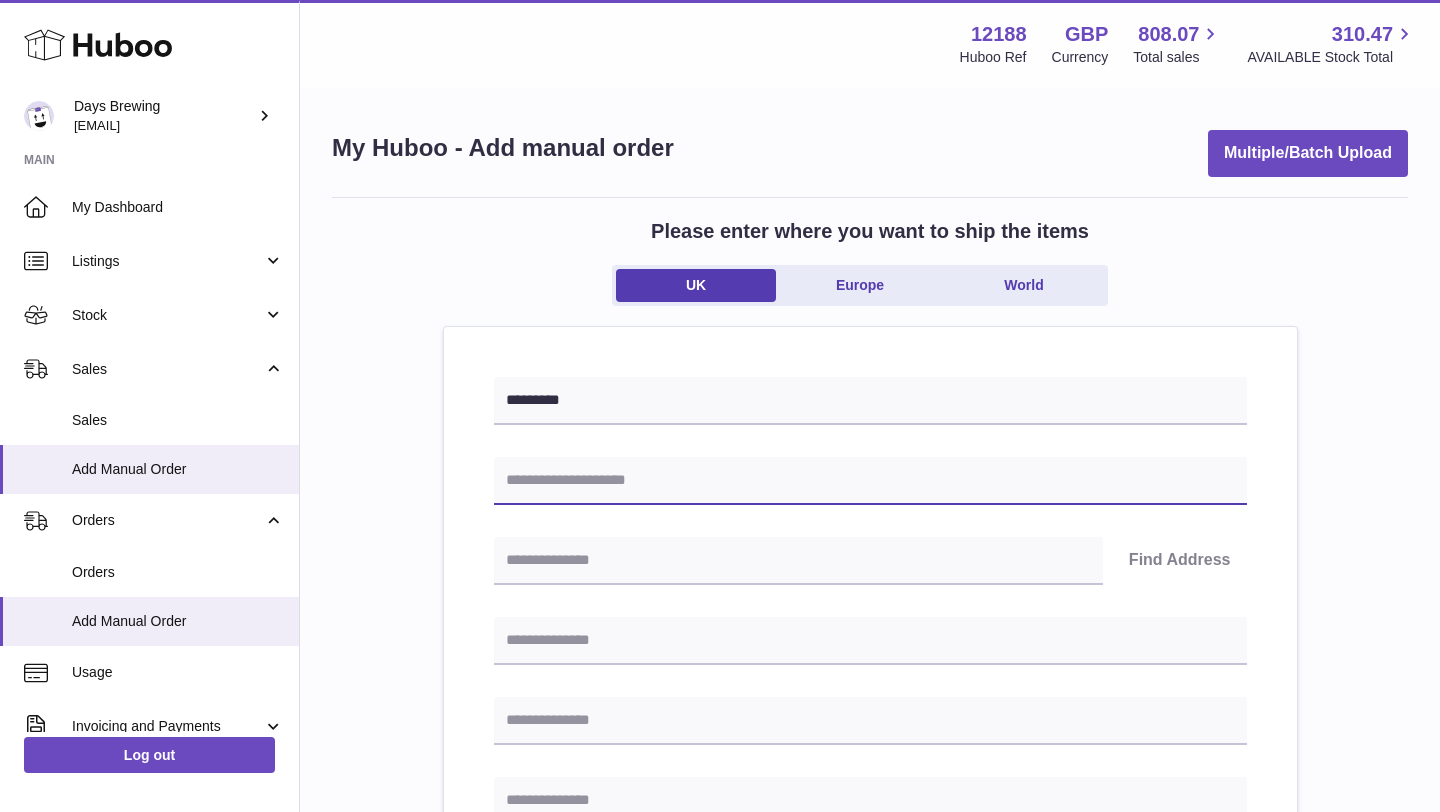 click at bounding box center [870, 481] 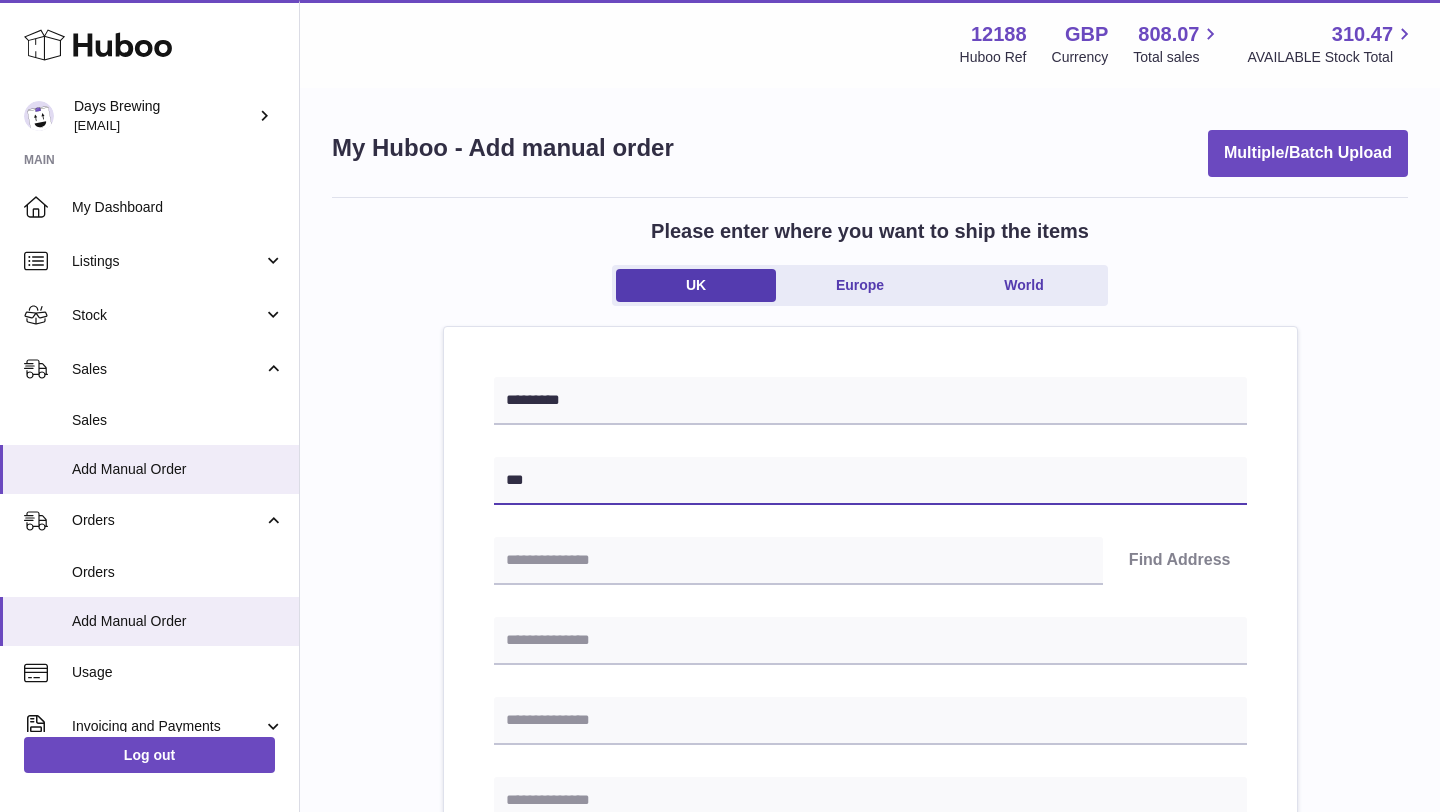type on "**********" 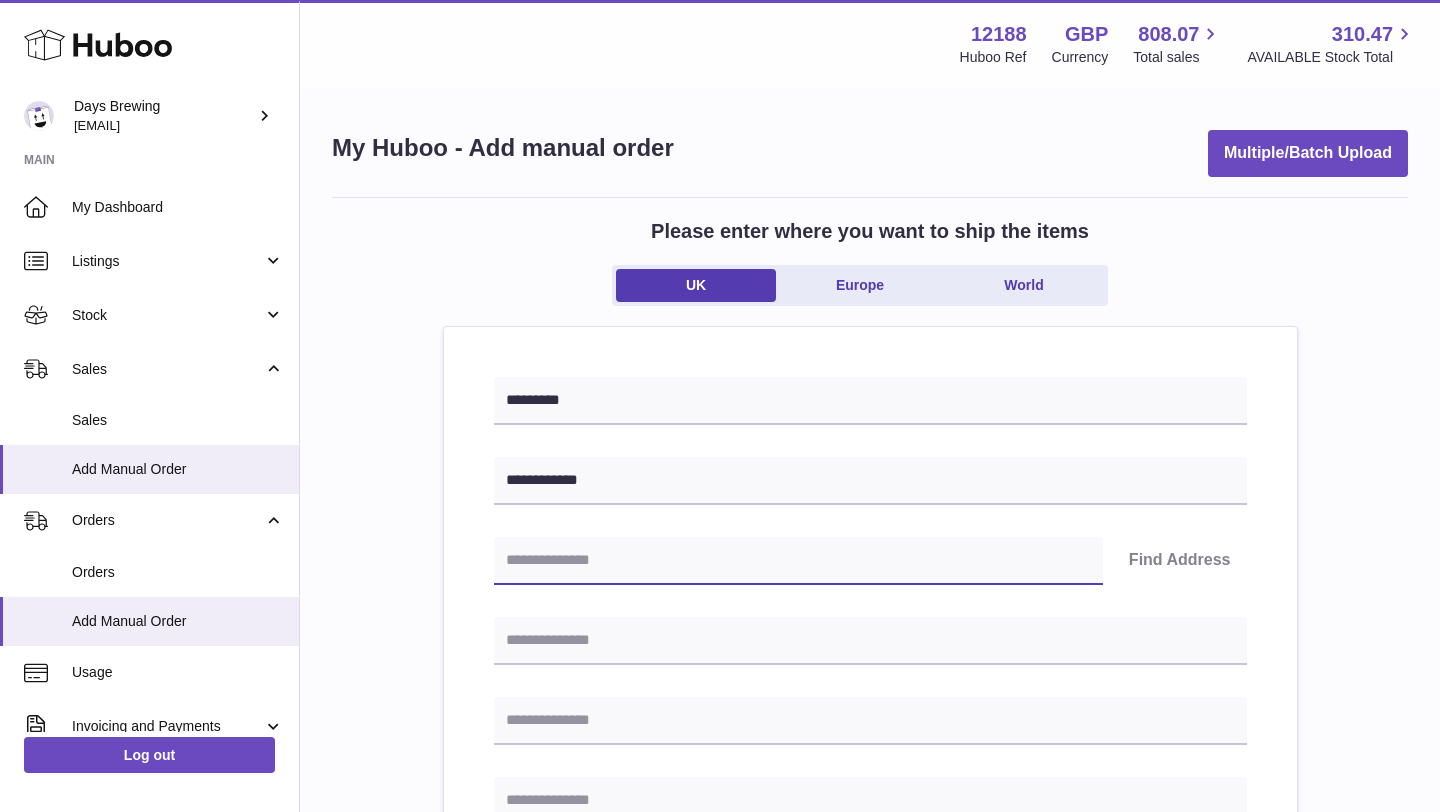 click at bounding box center [798, 561] 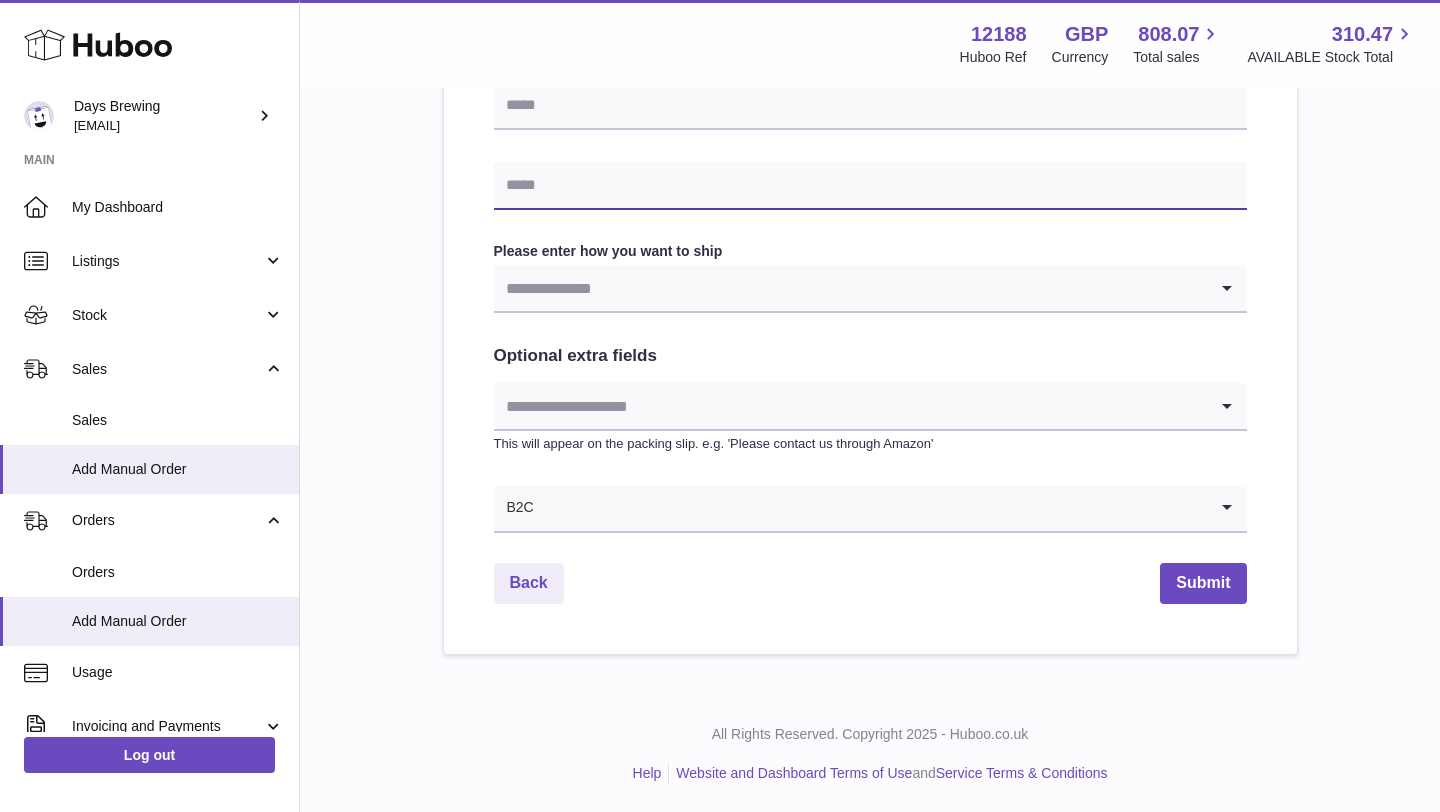 click at bounding box center (870, 186) 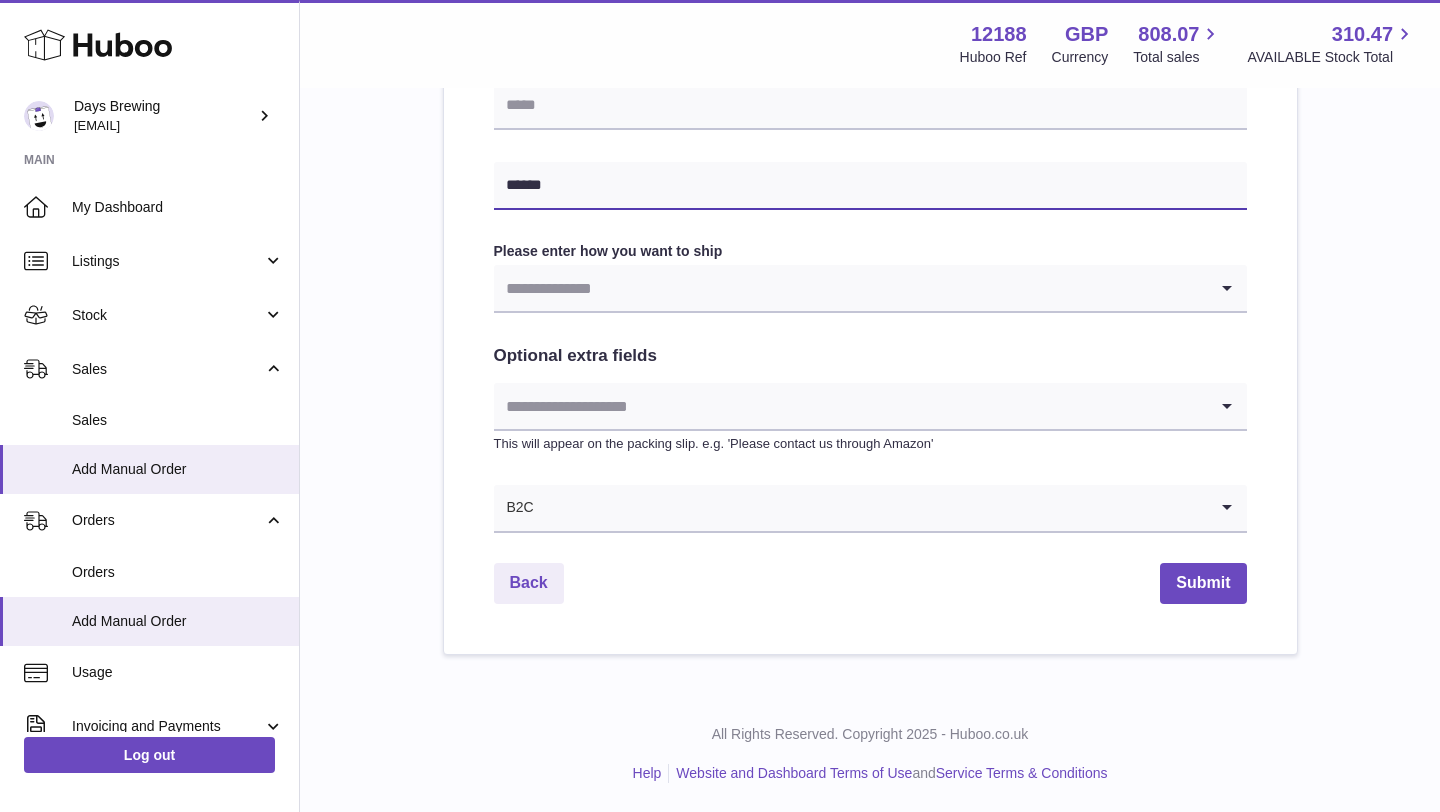 click on "******" at bounding box center [870, 186] 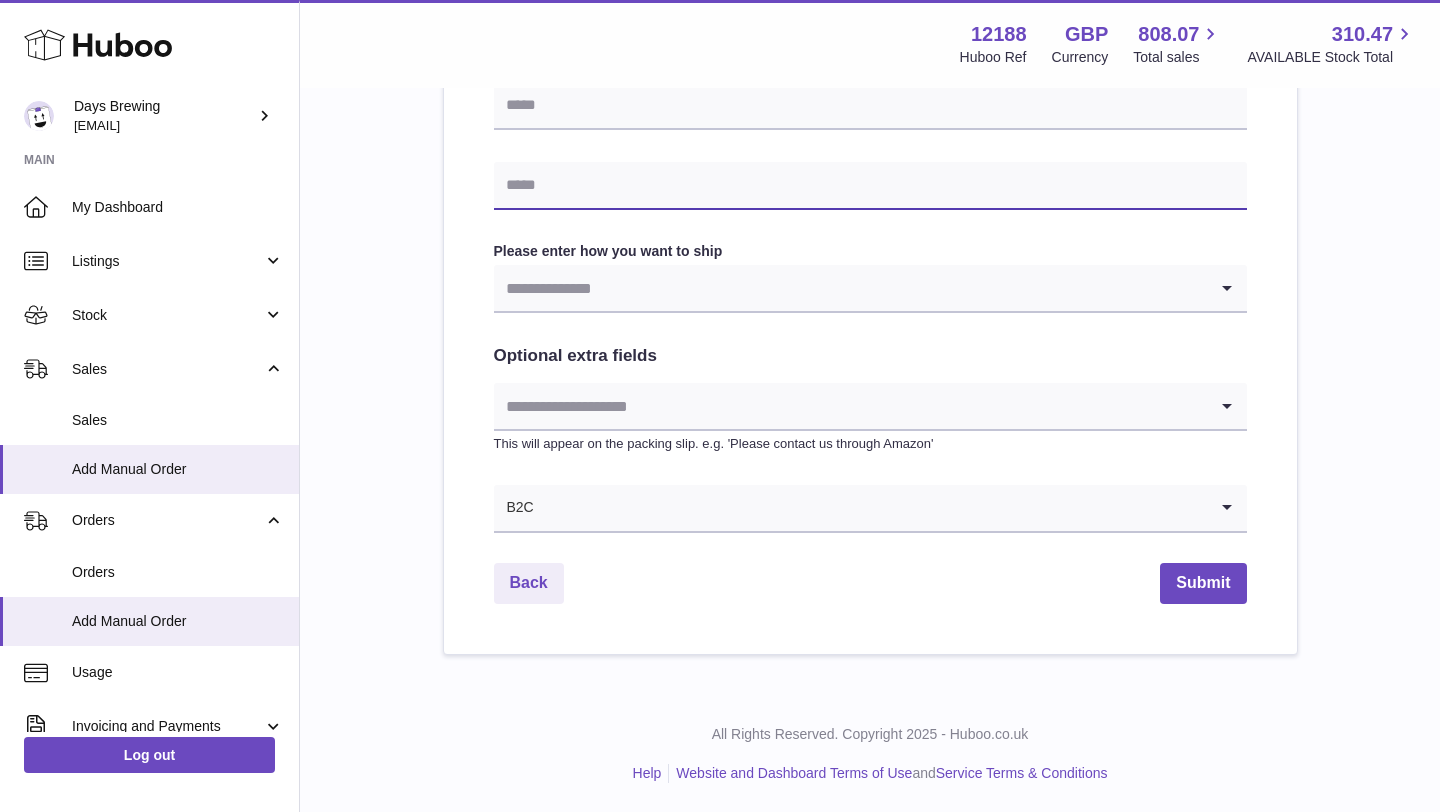 paste on "**********" 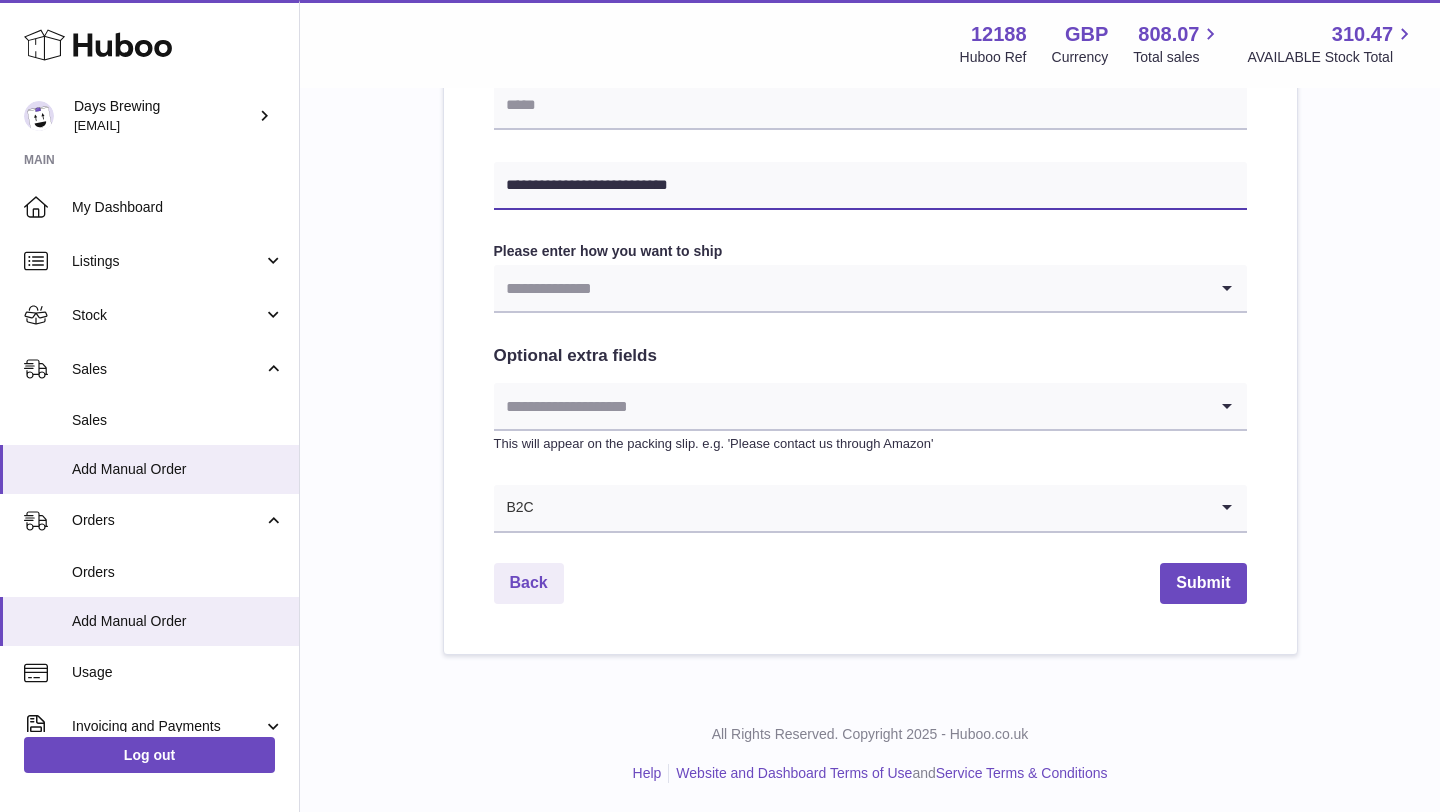 click on "**********" at bounding box center (870, 186) 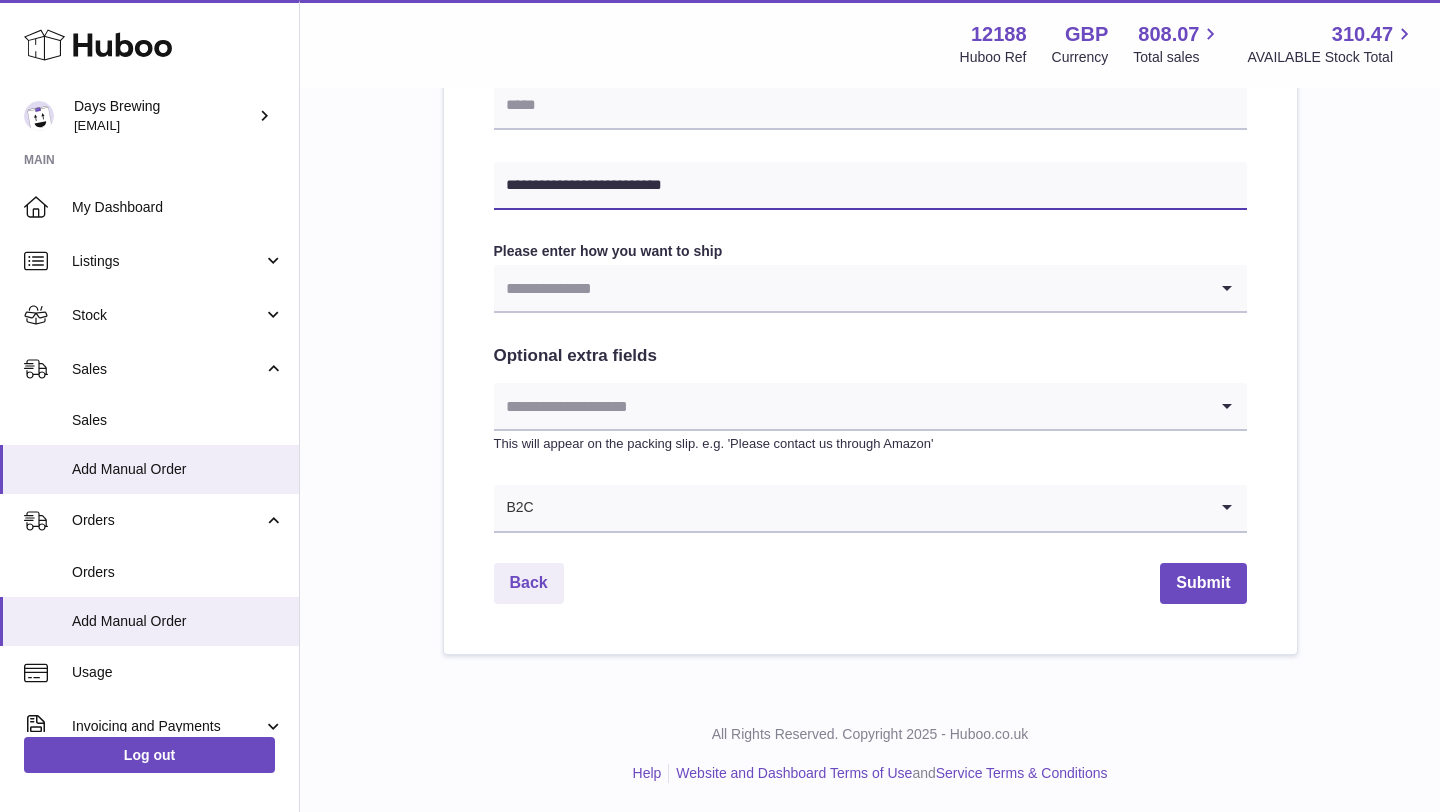 type on "**********" 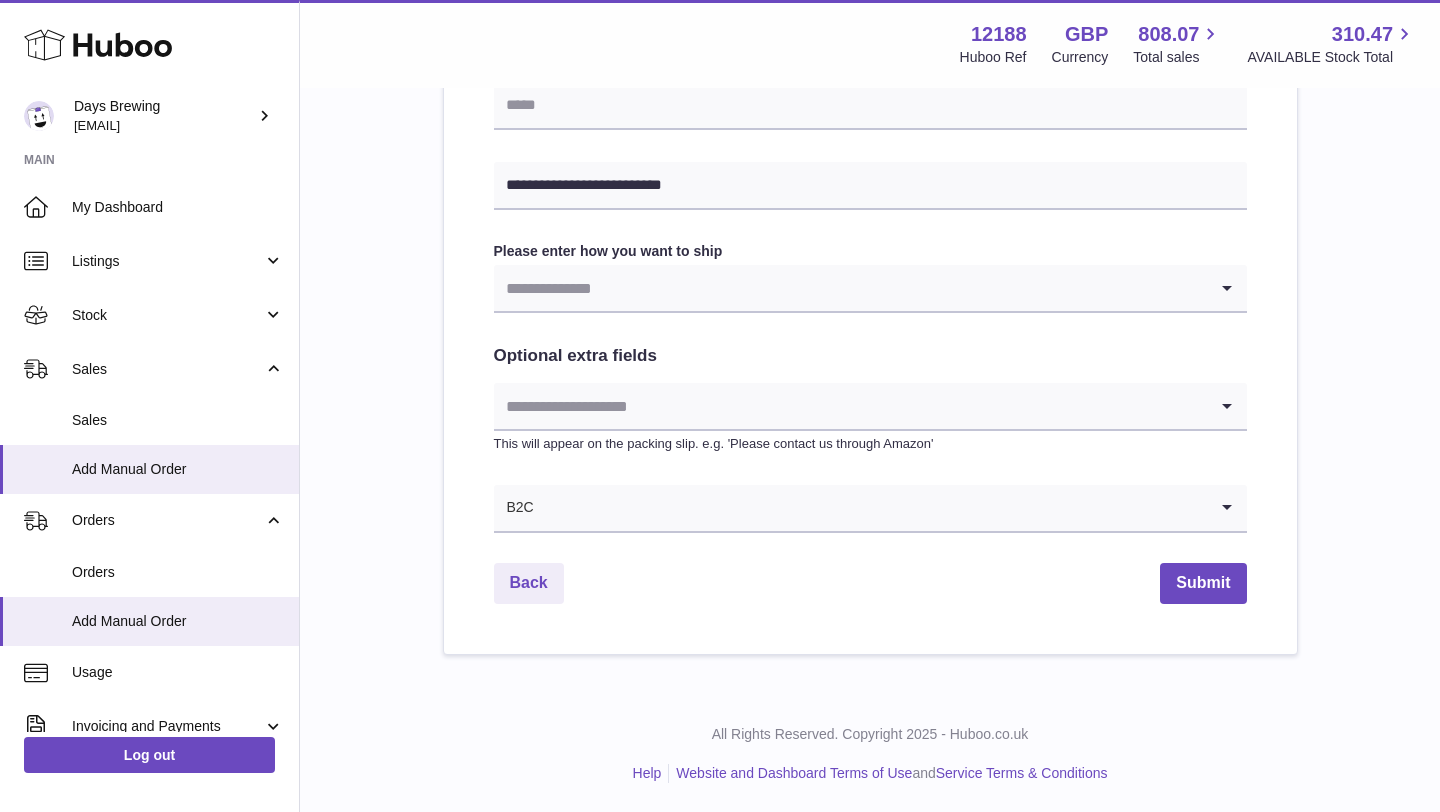 click at bounding box center [850, 288] 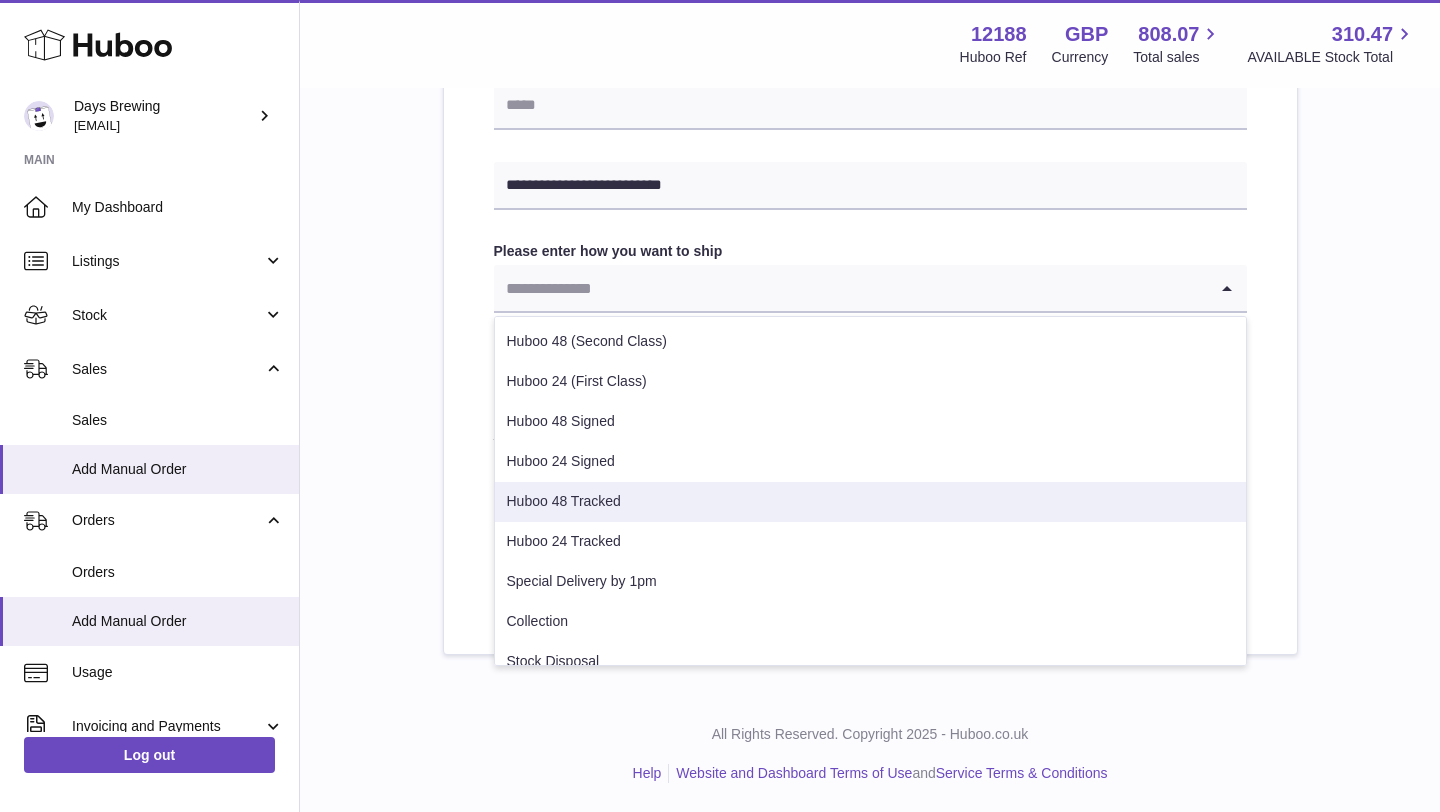 click on "Huboo 48 Tracked" at bounding box center (870, 502) 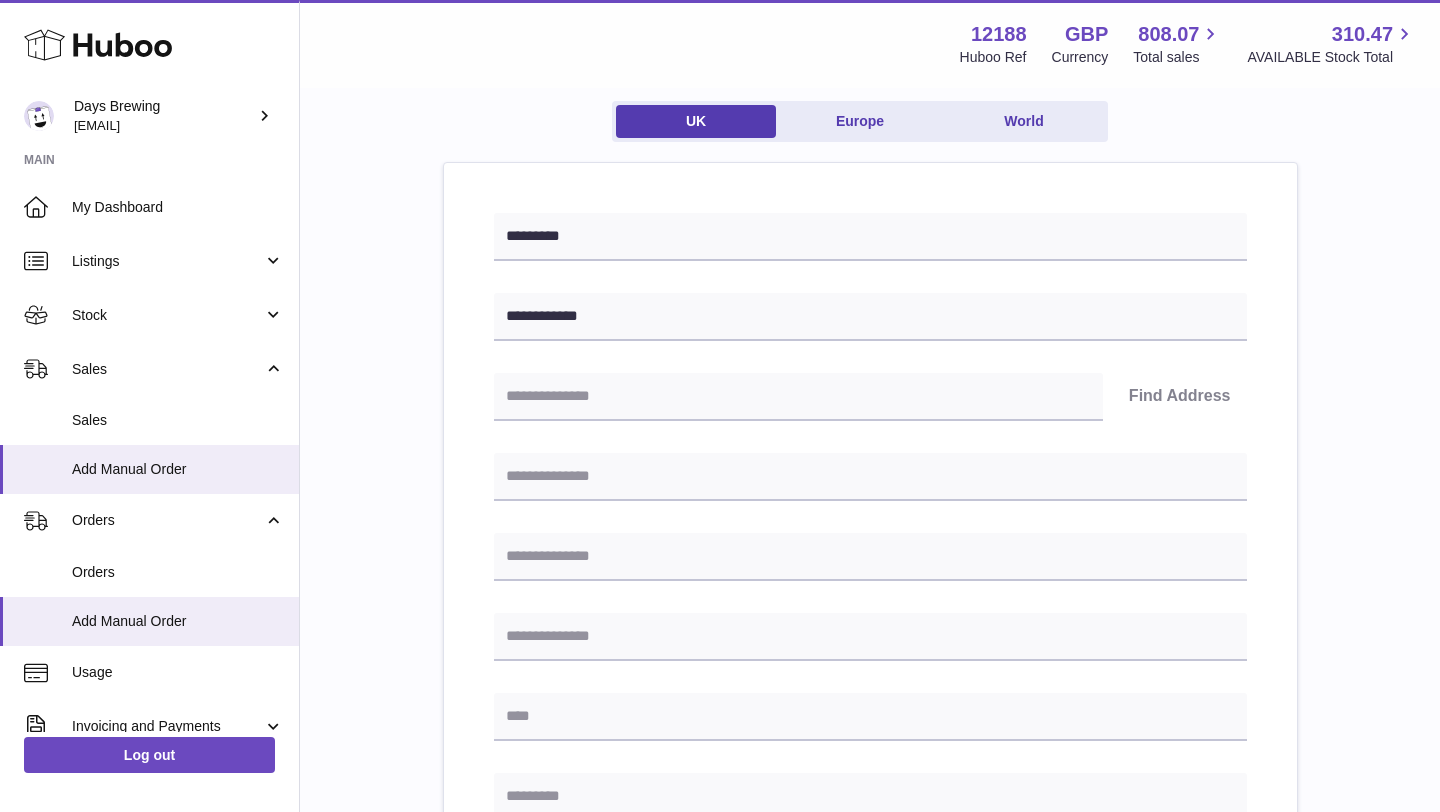 scroll, scrollTop: 148, scrollLeft: 0, axis: vertical 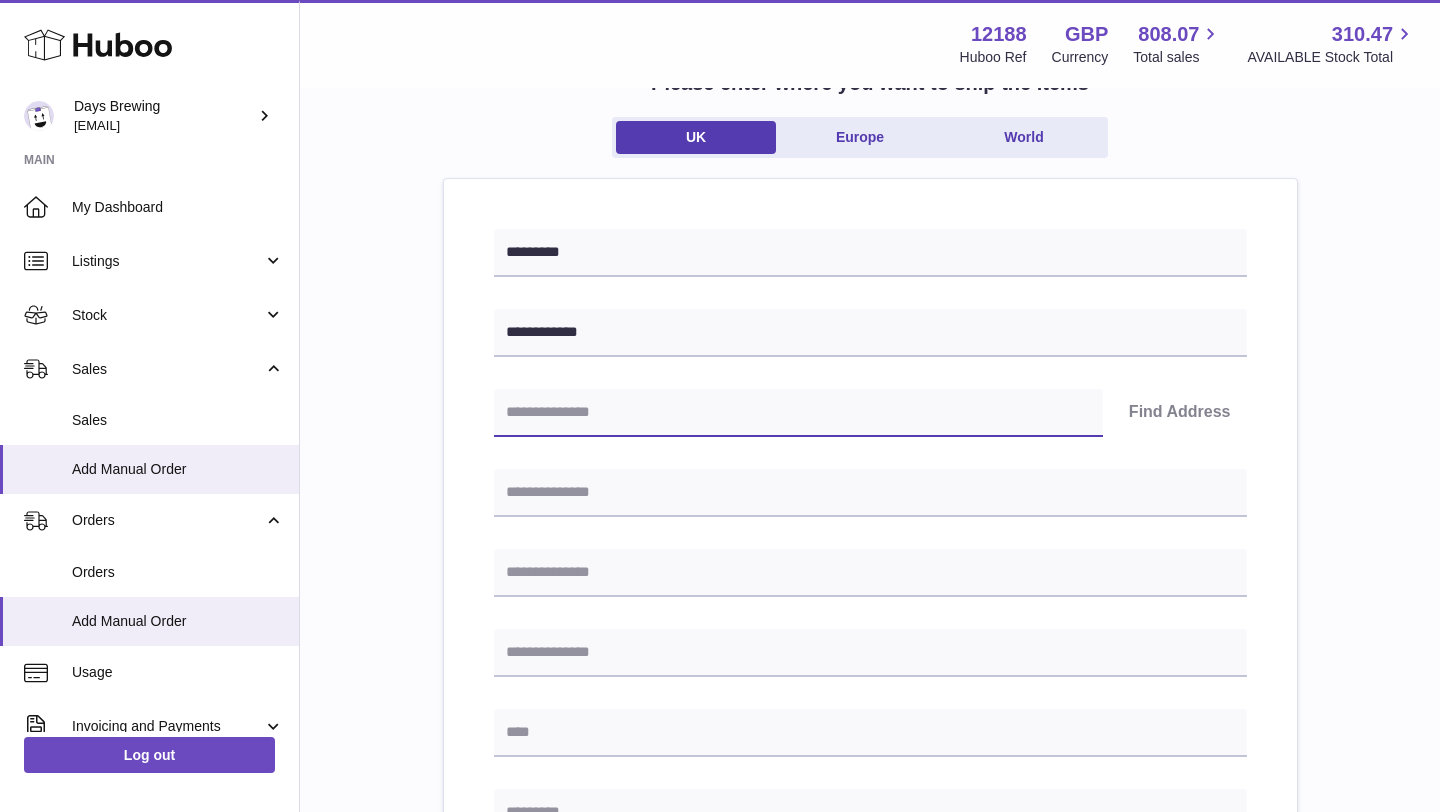click at bounding box center [798, 413] 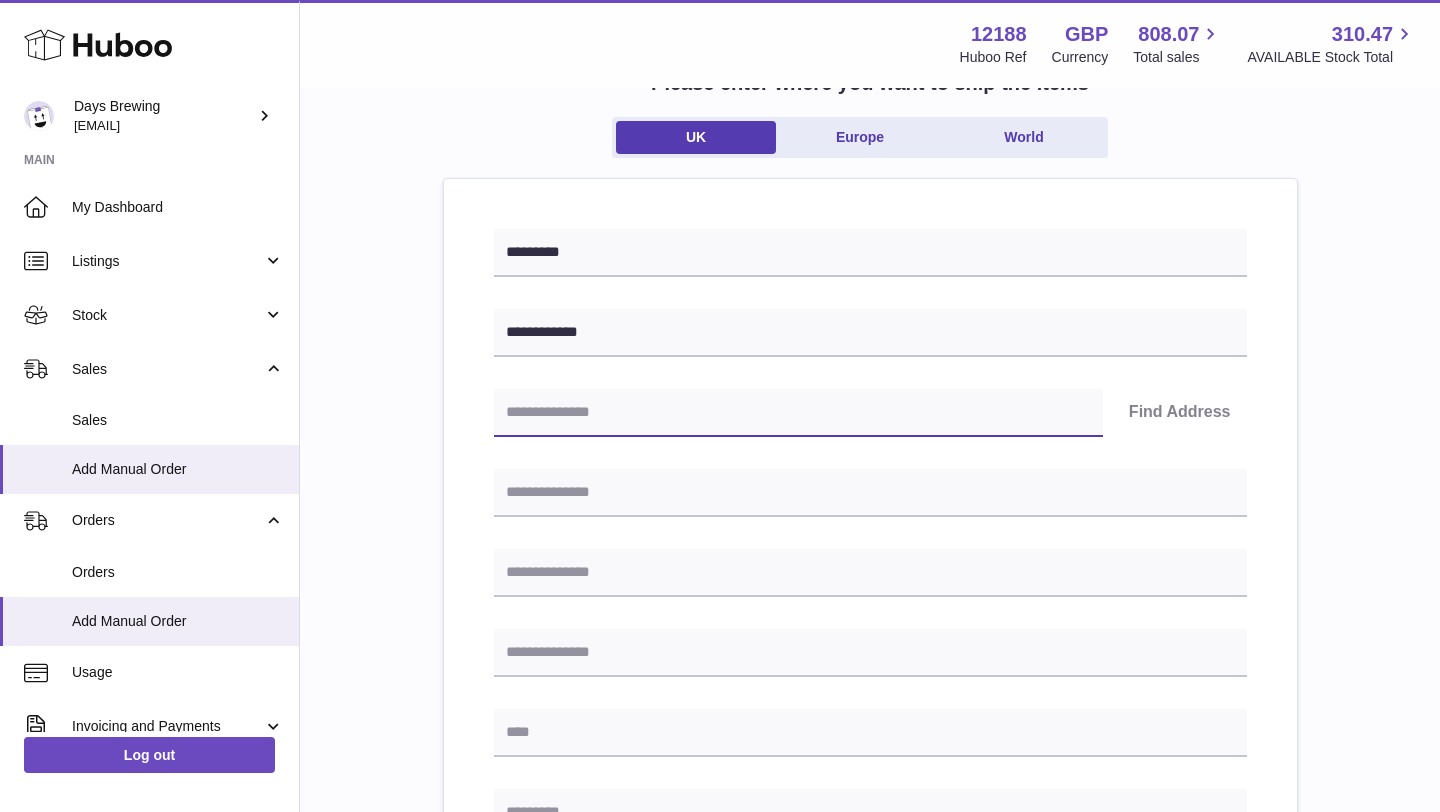 paste on "*******" 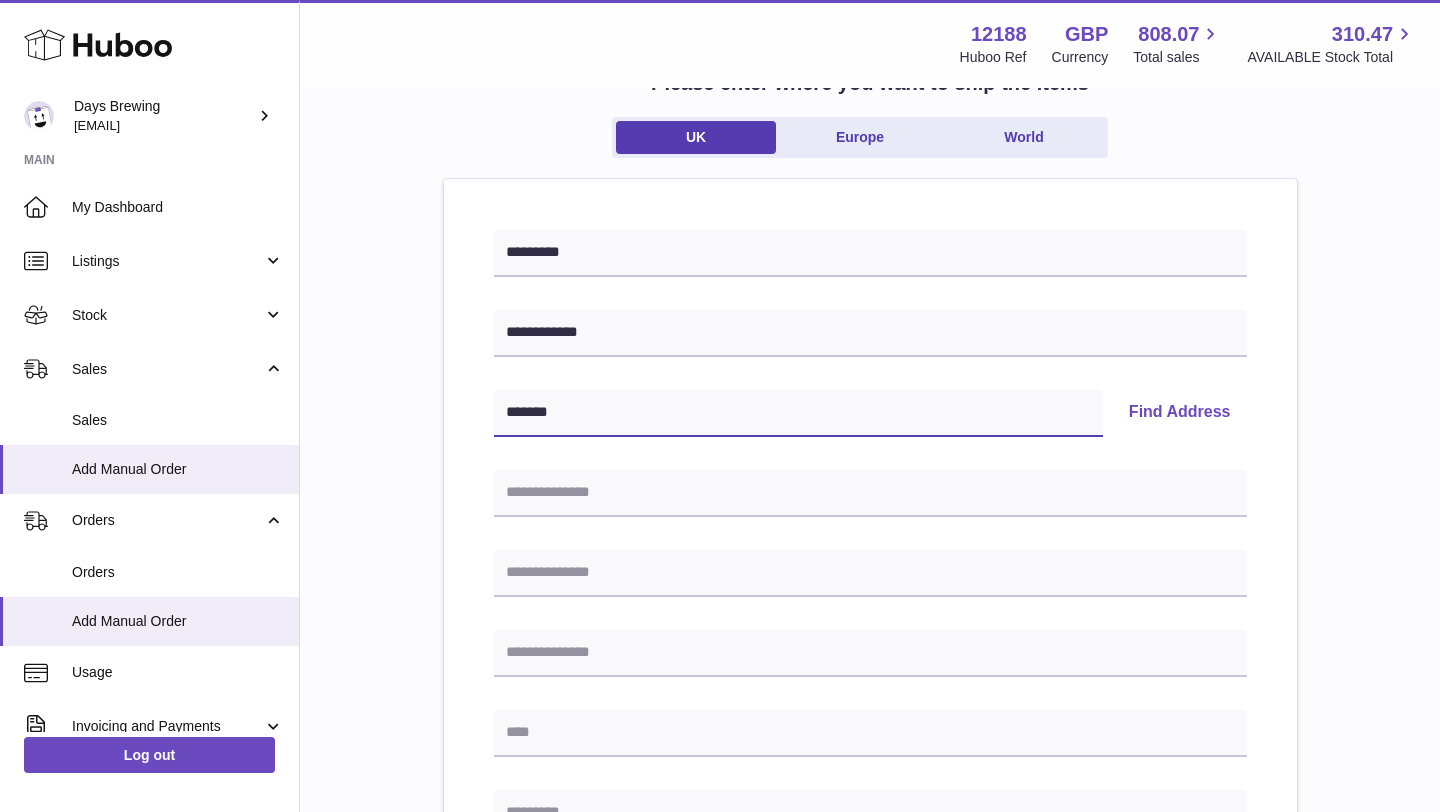 type on "*******" 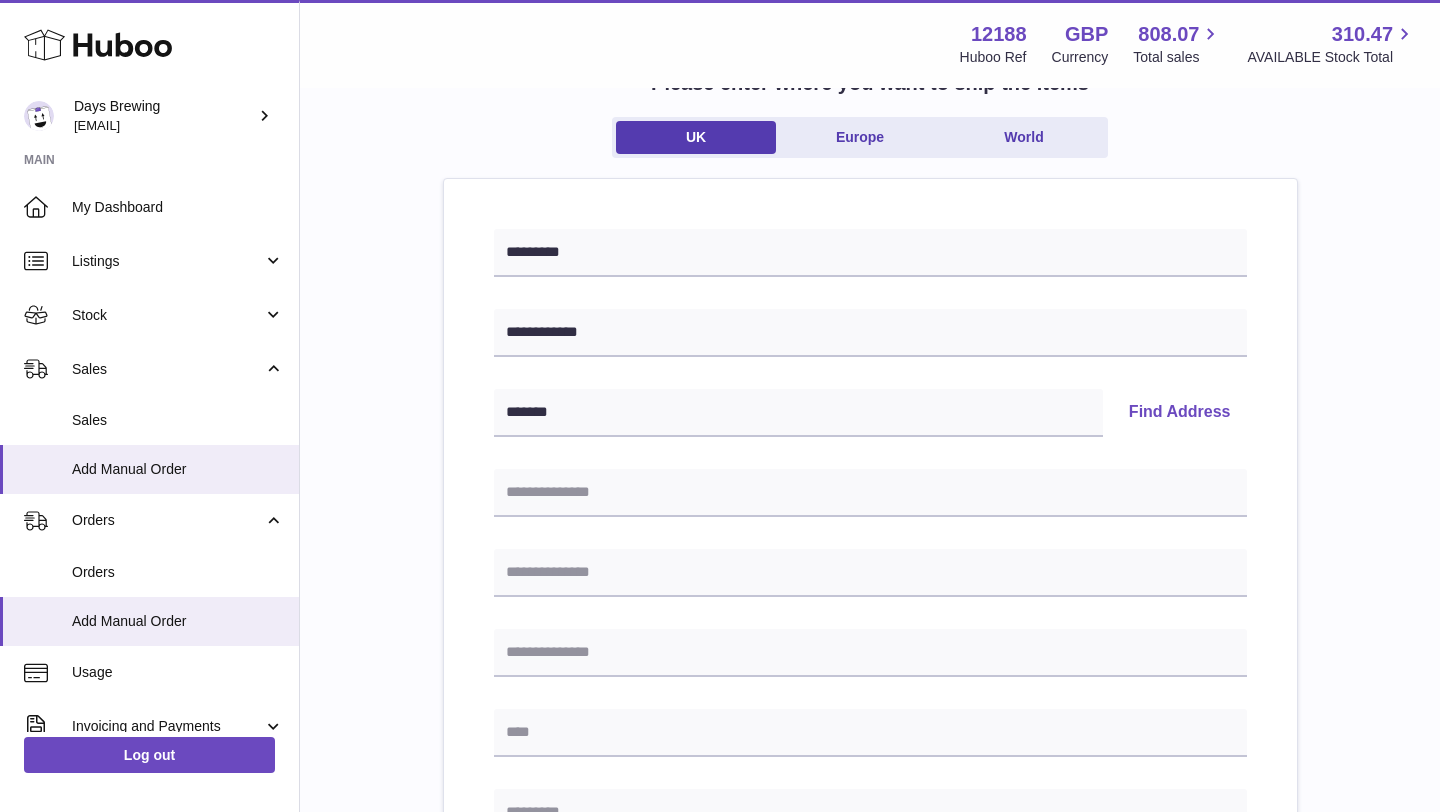 click on "Find Address" at bounding box center (1180, 413) 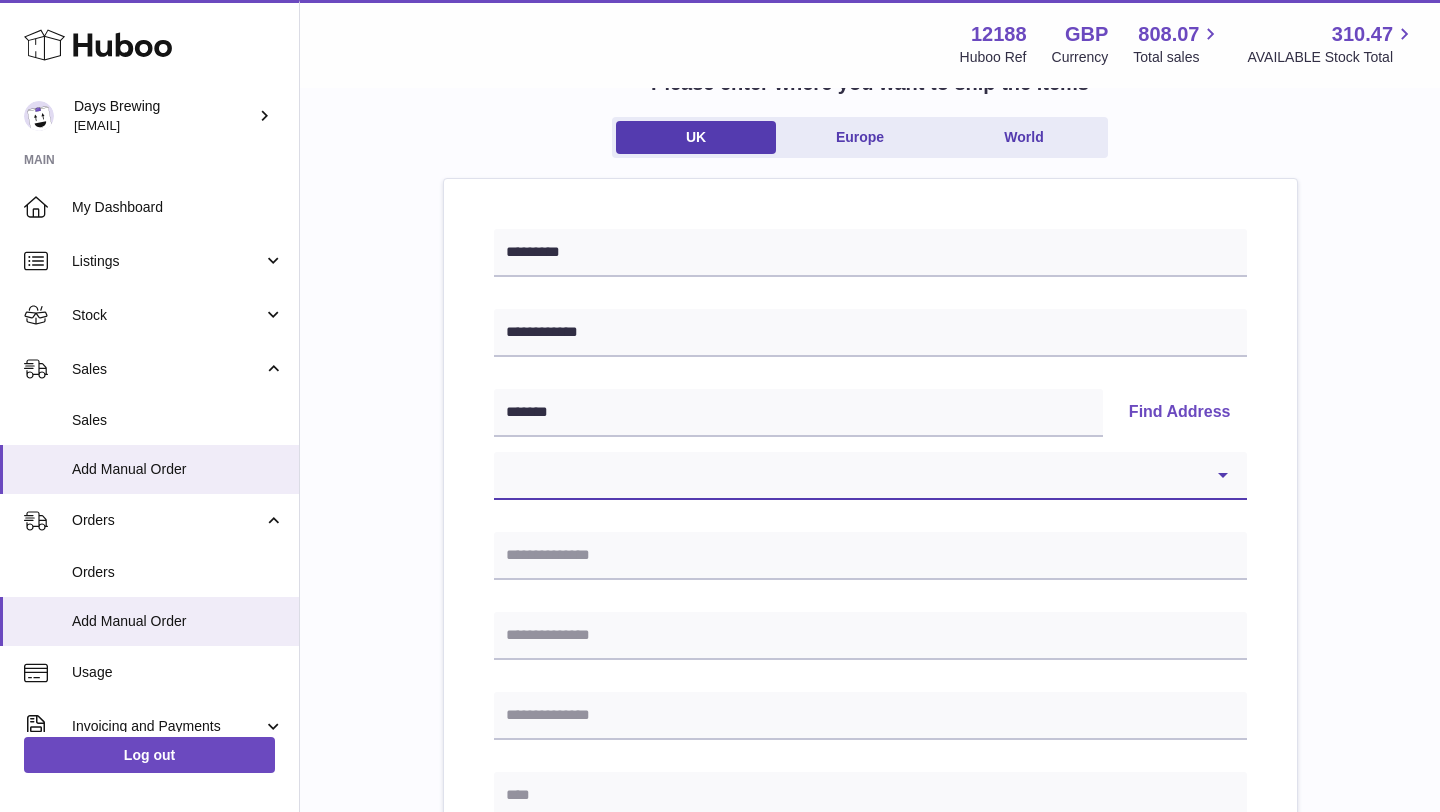 click on "**********" at bounding box center (870, 476) 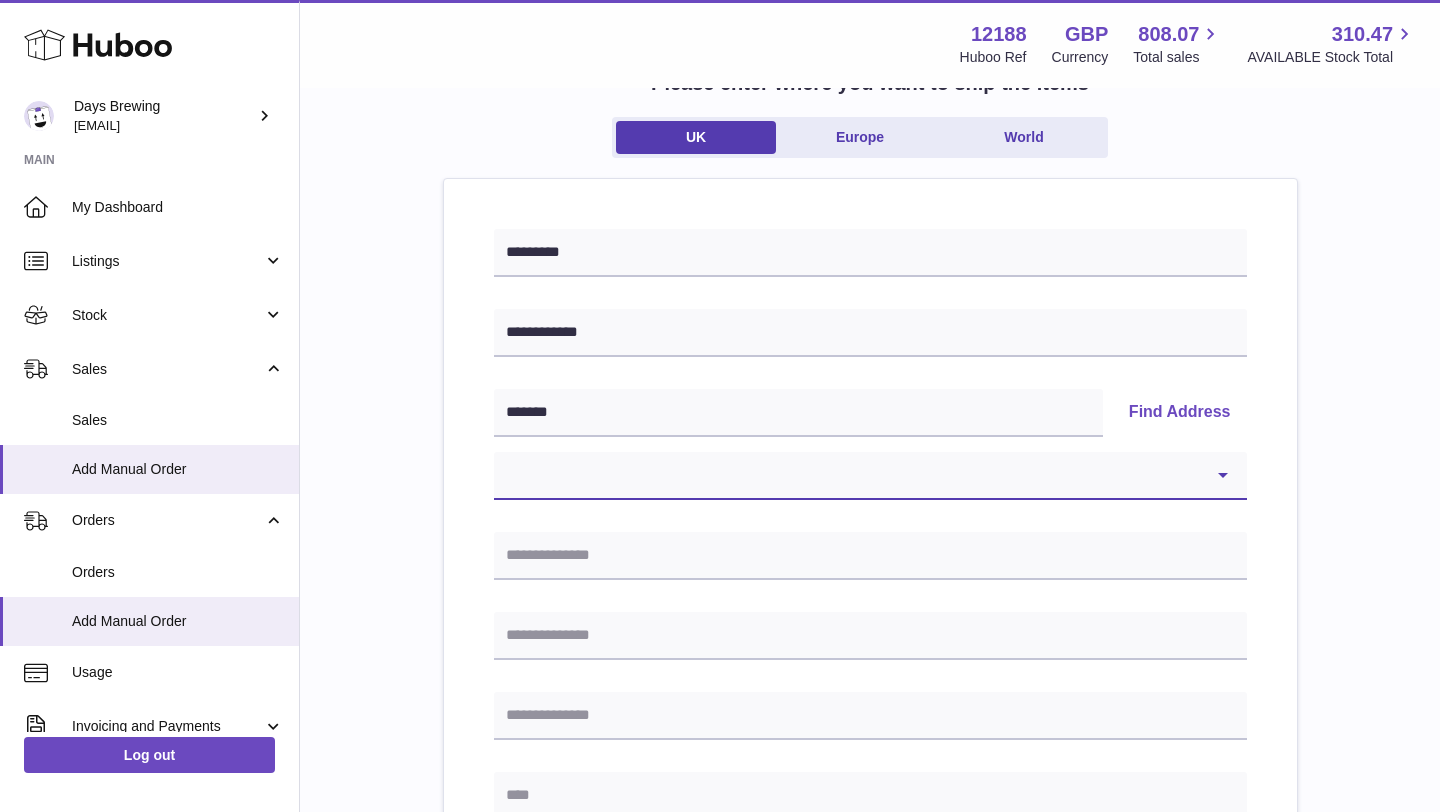 select on "**" 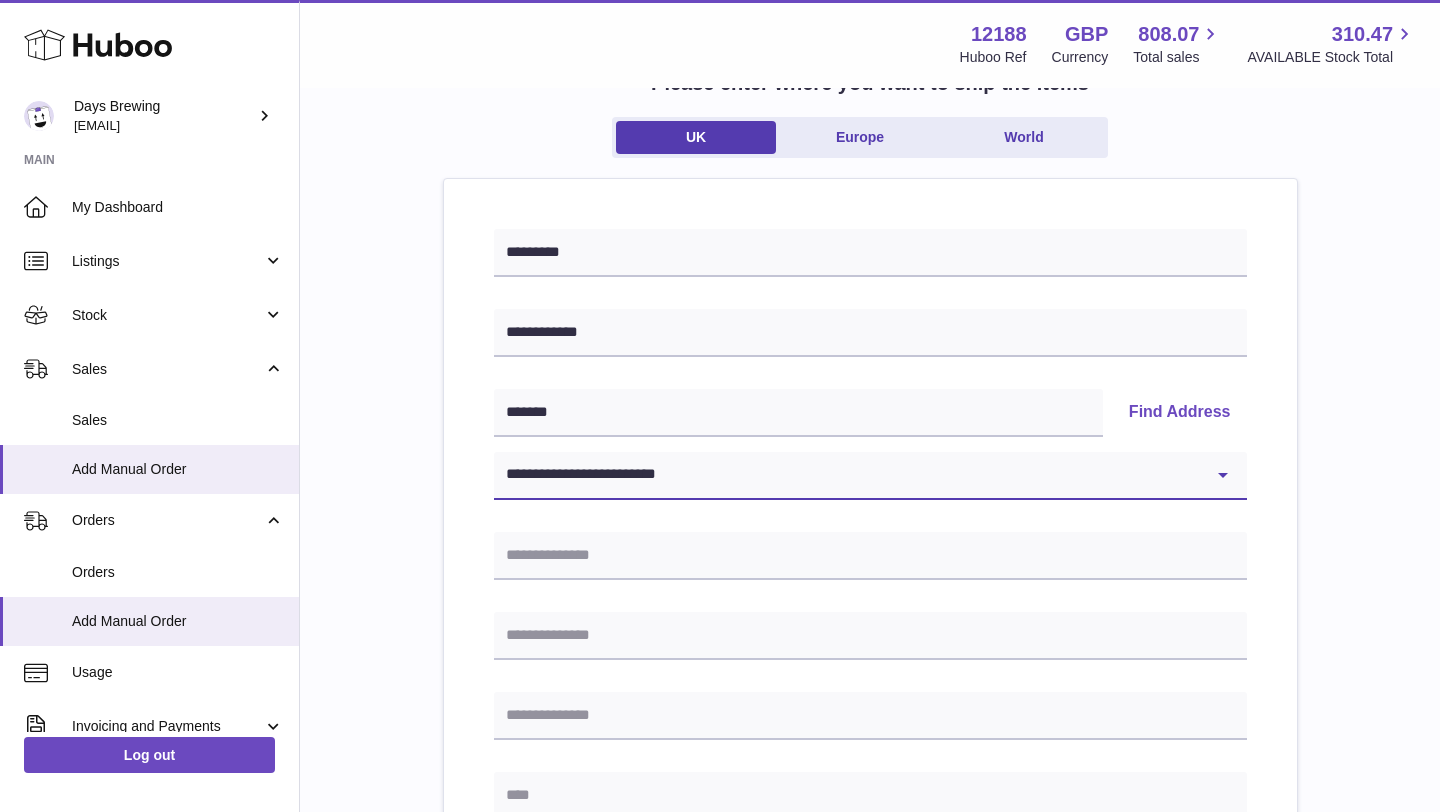 type on "******" 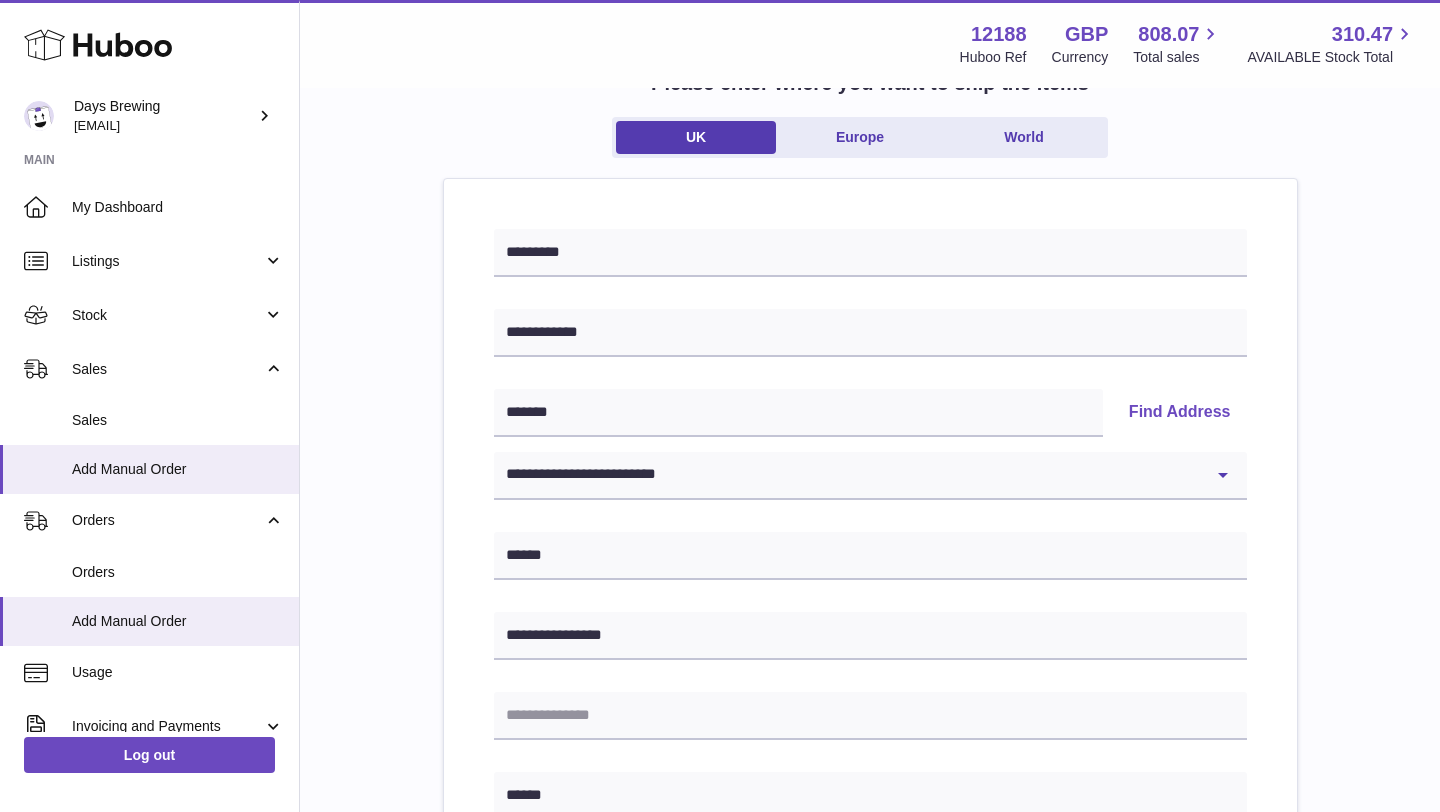 click on "**********" at bounding box center [870, 777] 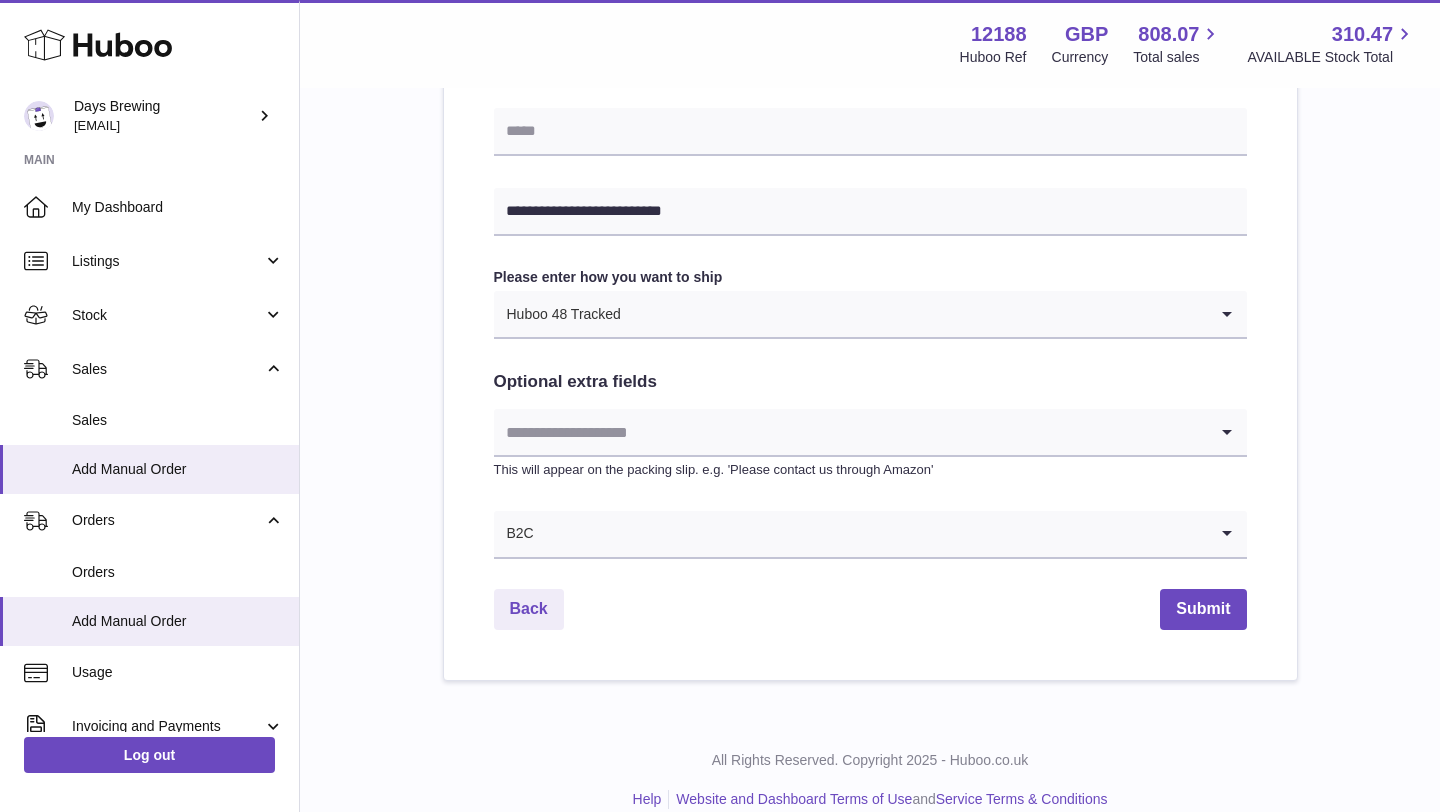 scroll, scrollTop: 998, scrollLeft: 0, axis: vertical 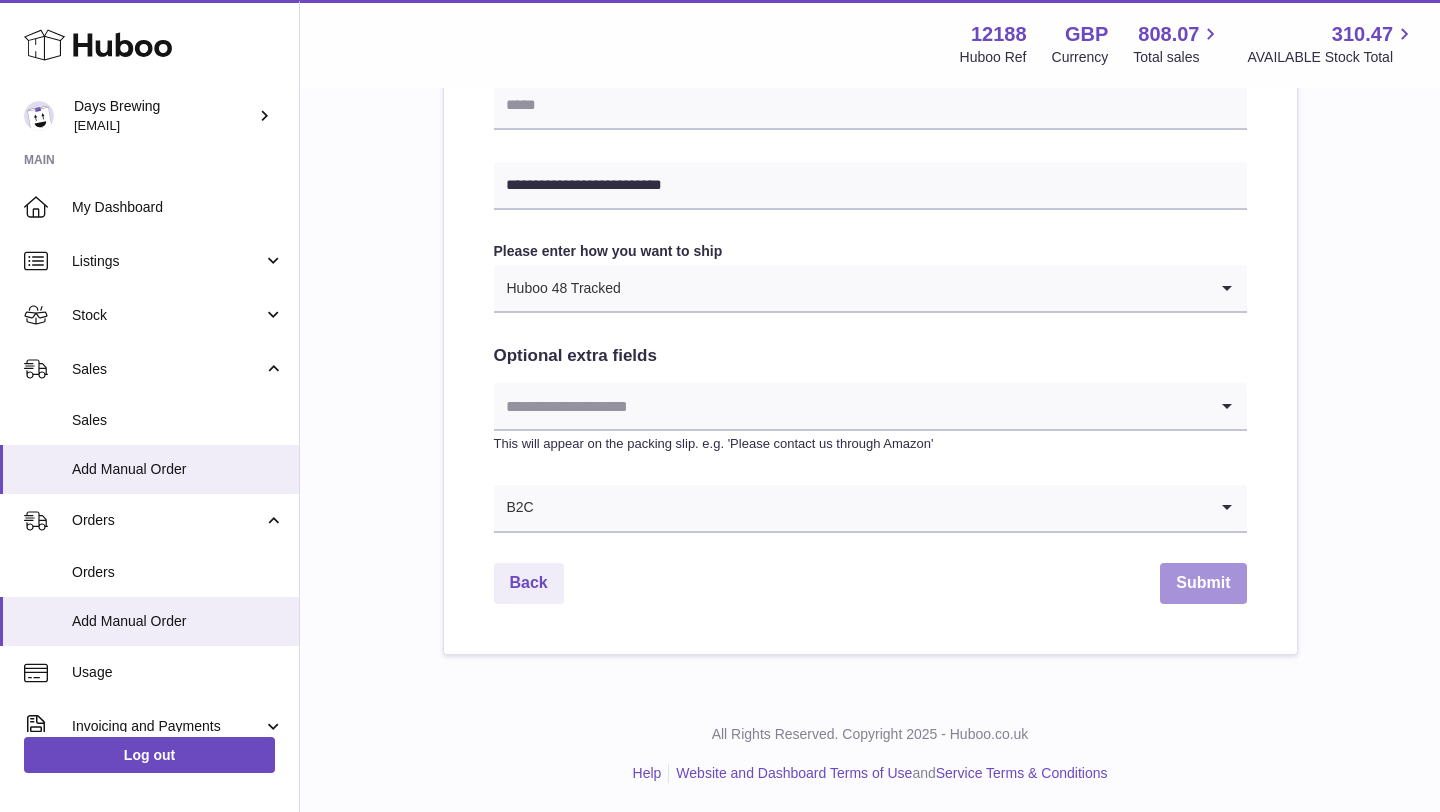 click on "Submit" at bounding box center (1203, 583) 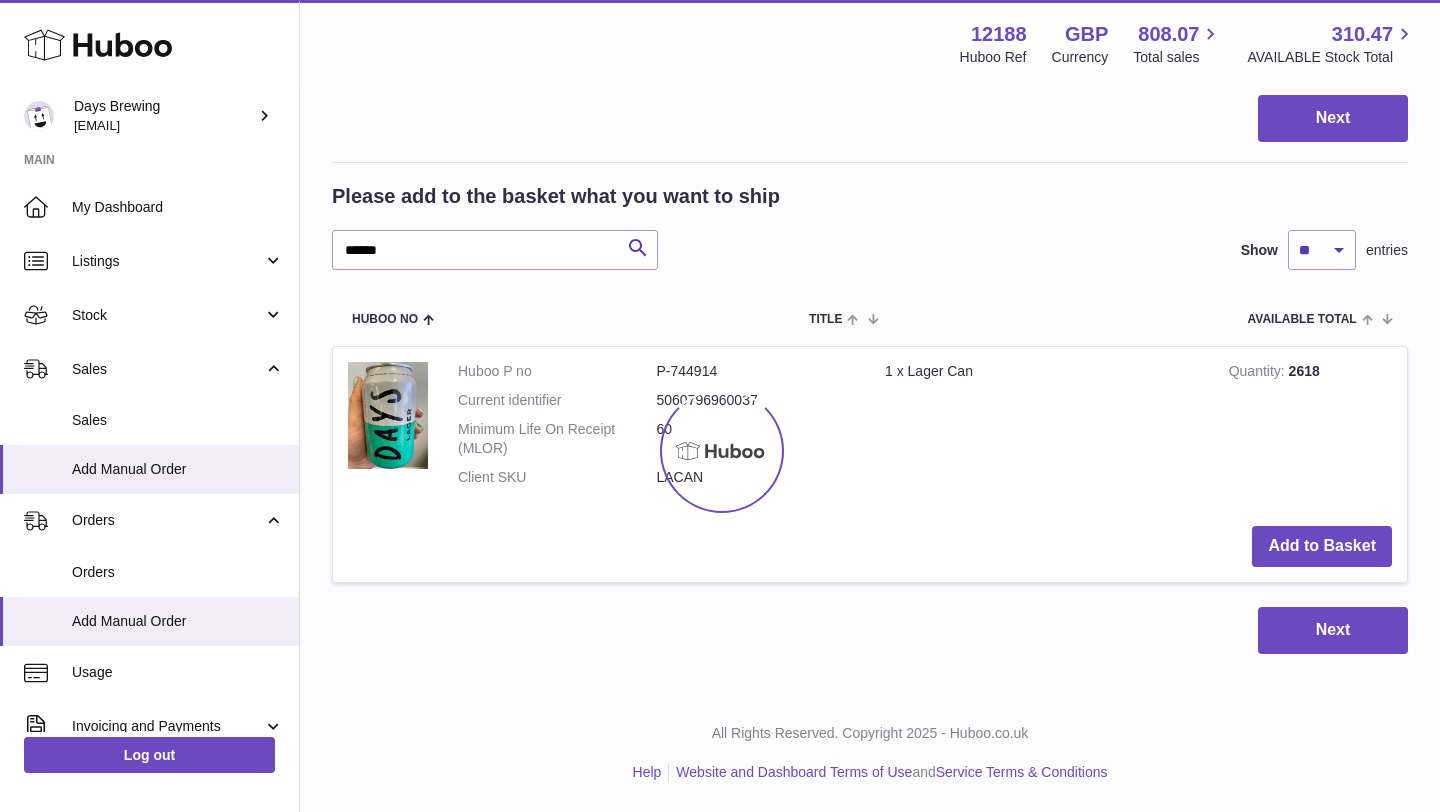 scroll, scrollTop: 0, scrollLeft: 0, axis: both 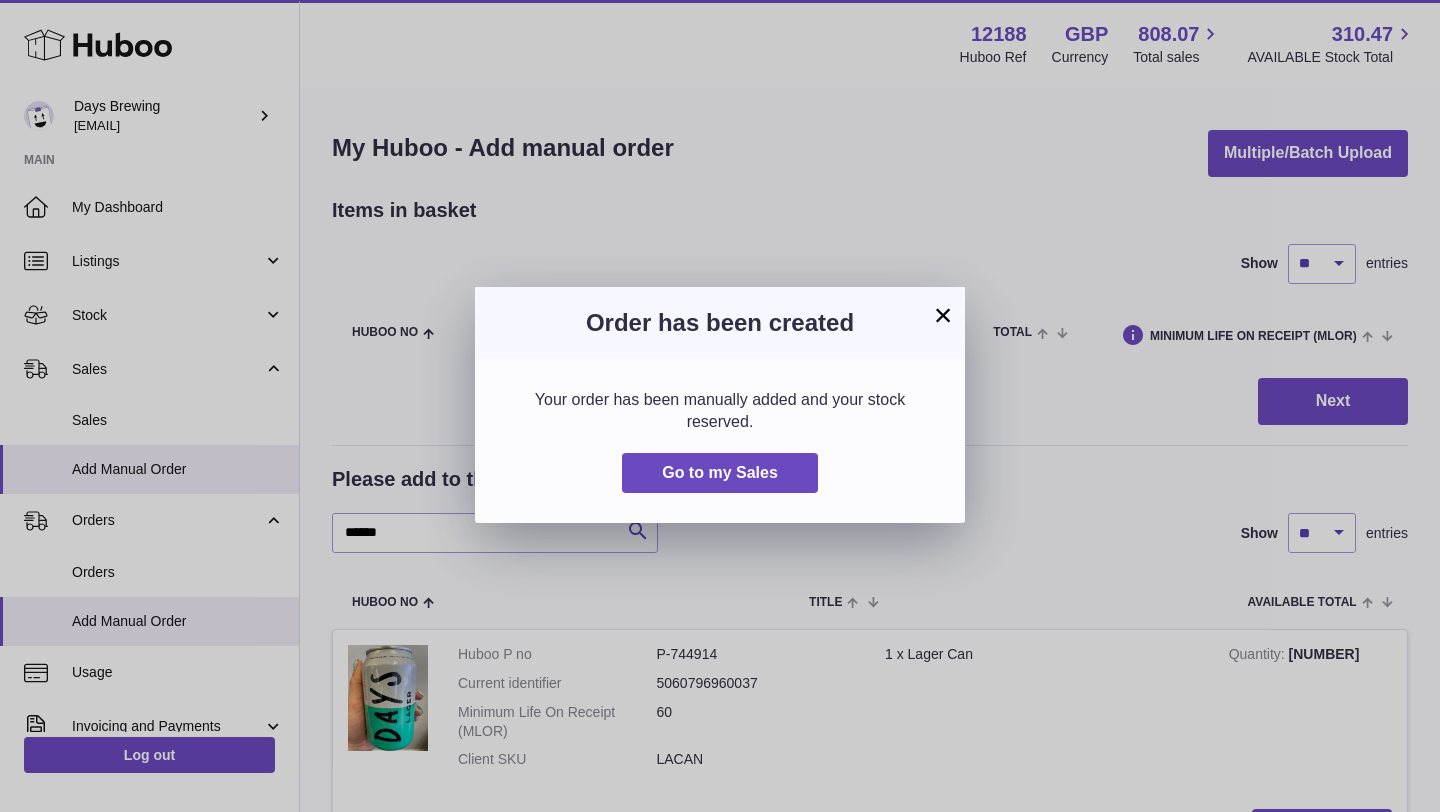 click on "×" at bounding box center [943, 315] 